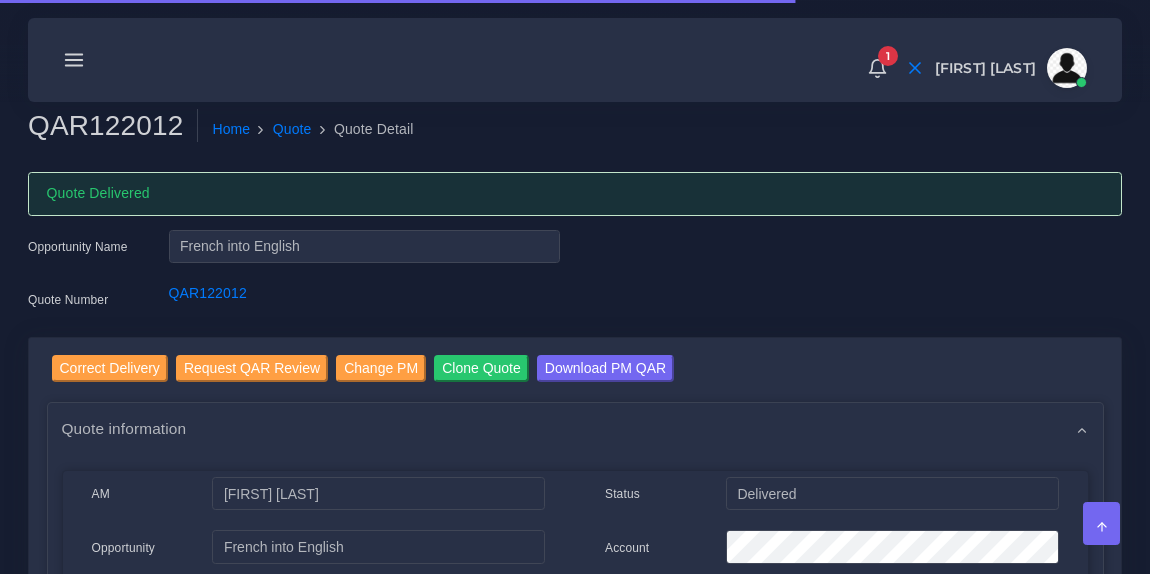 scroll, scrollTop: 0, scrollLeft: 0, axis: both 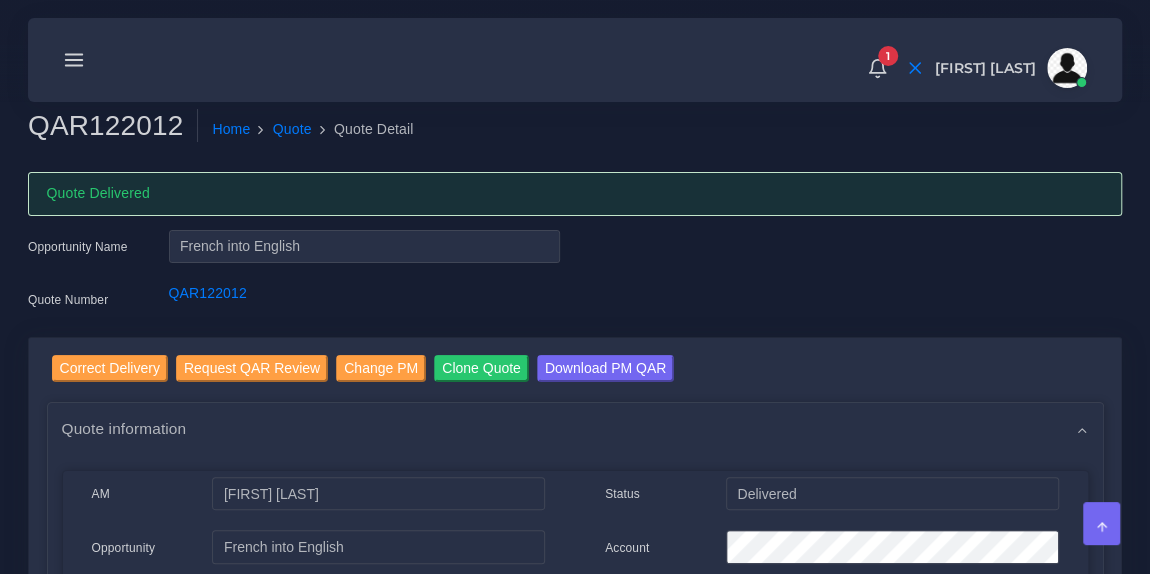 click at bounding box center [74, 55] 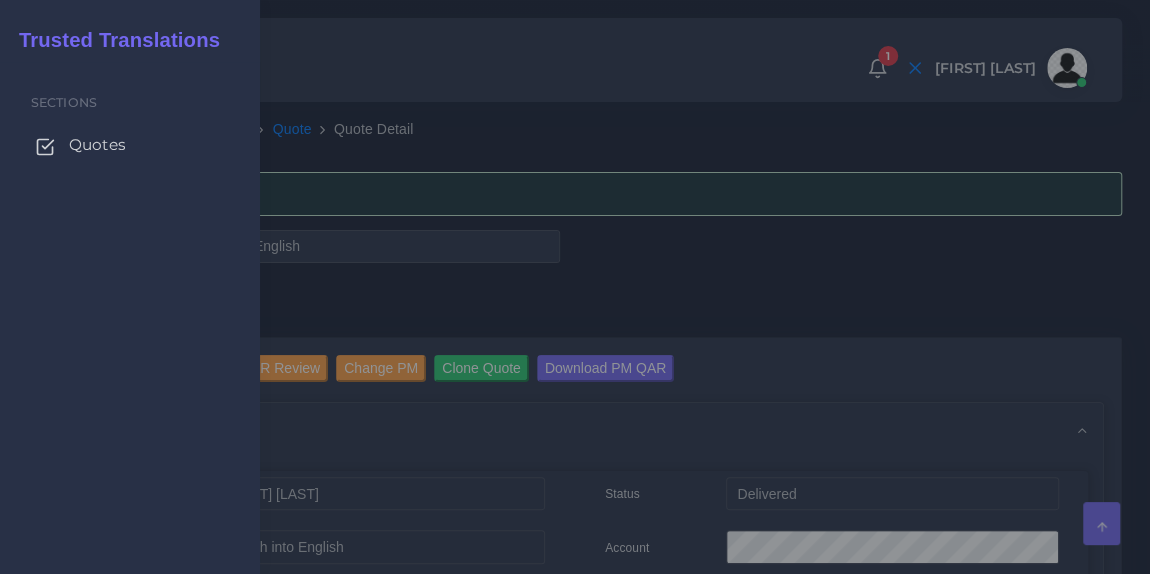 click on "Quotes" at bounding box center (97, 145) 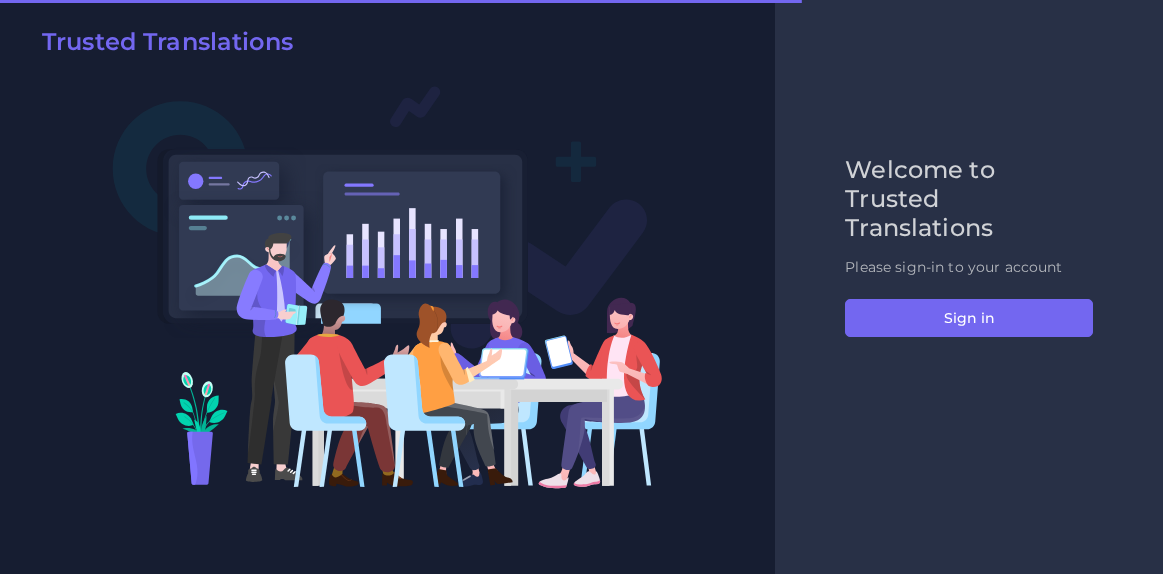 scroll, scrollTop: 0, scrollLeft: 0, axis: both 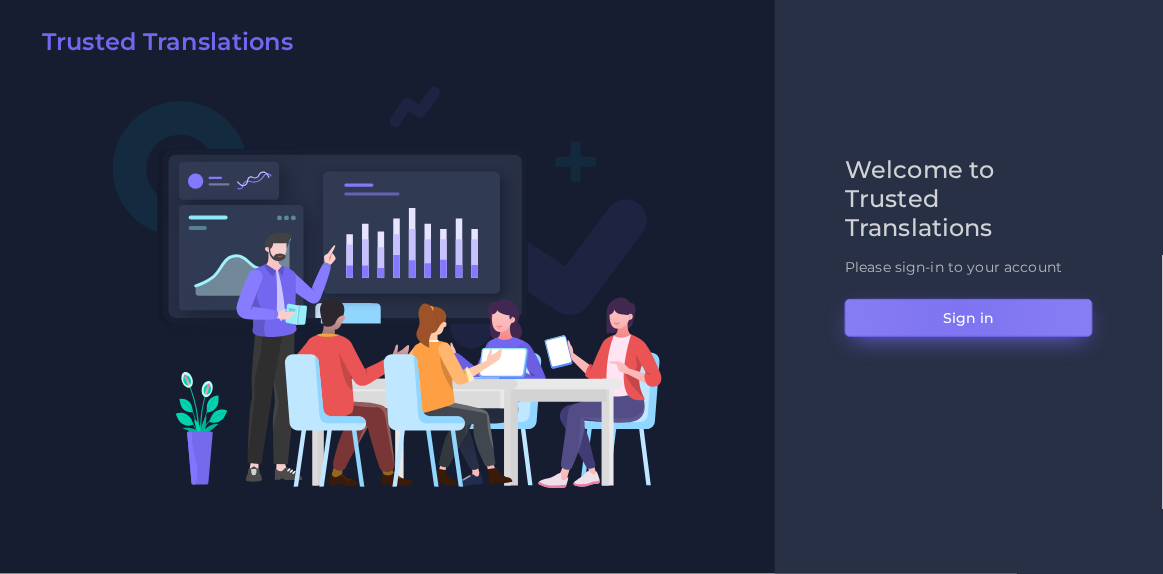click on "Sign in" at bounding box center (969, 318) 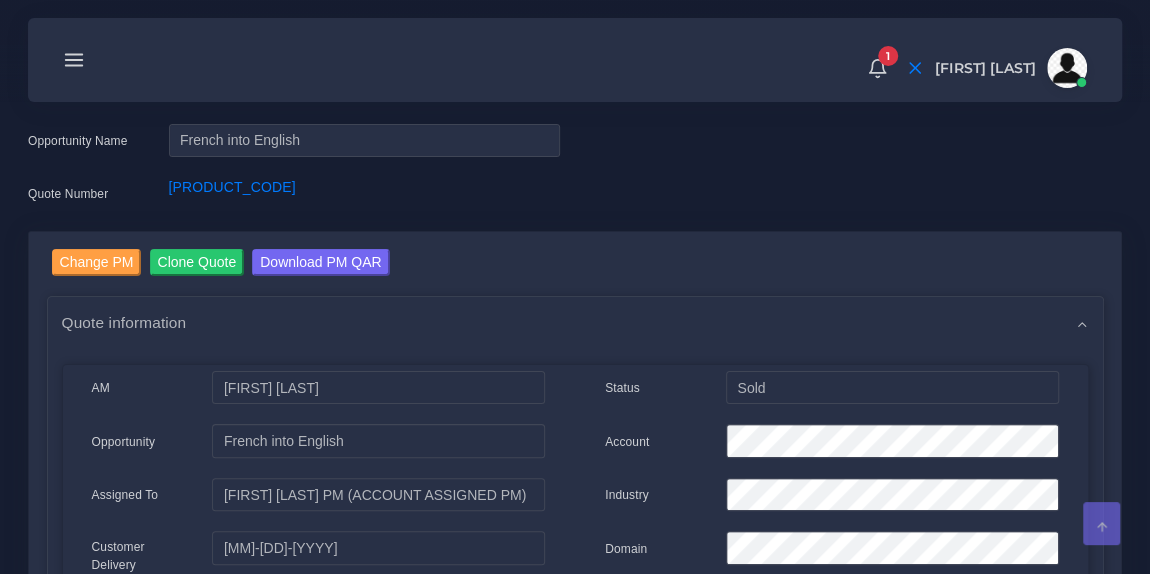 scroll, scrollTop: 0, scrollLeft: 0, axis: both 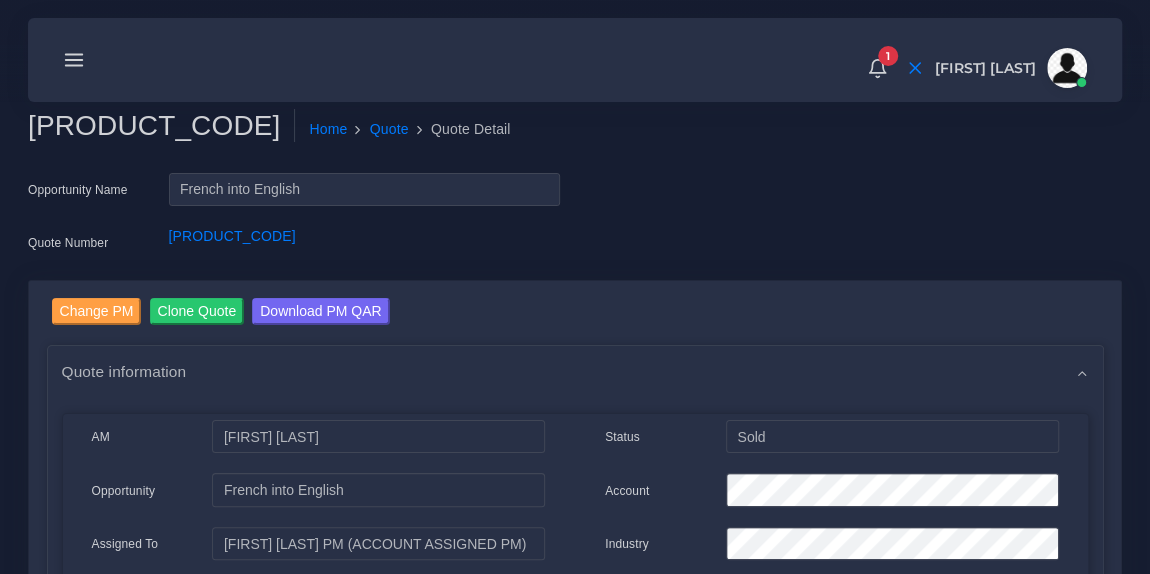 click at bounding box center (74, 60) 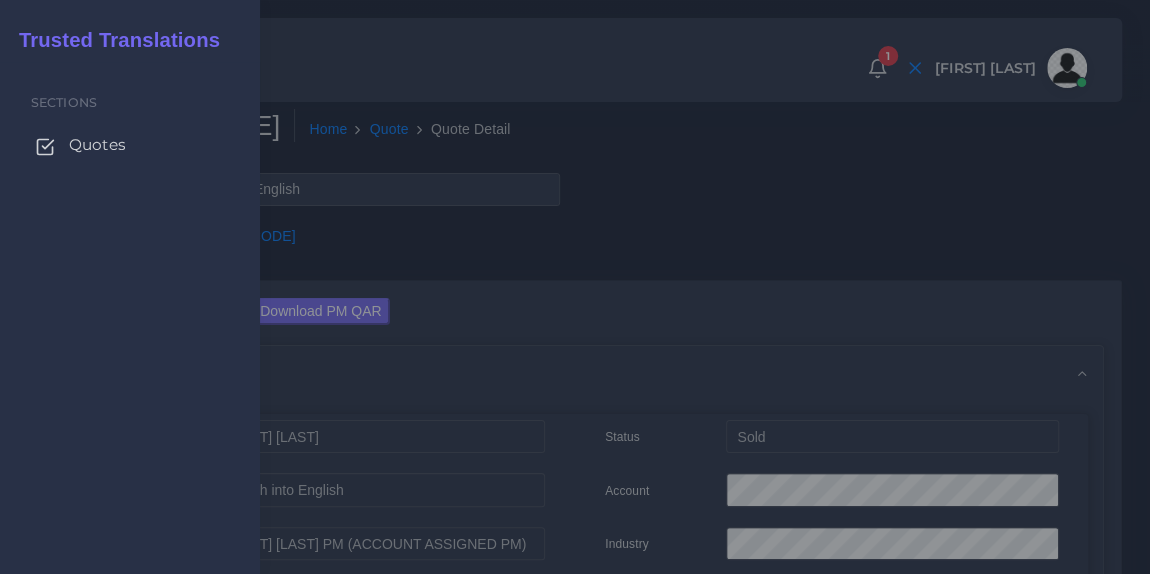 click on "Quotes" at bounding box center [97, 145] 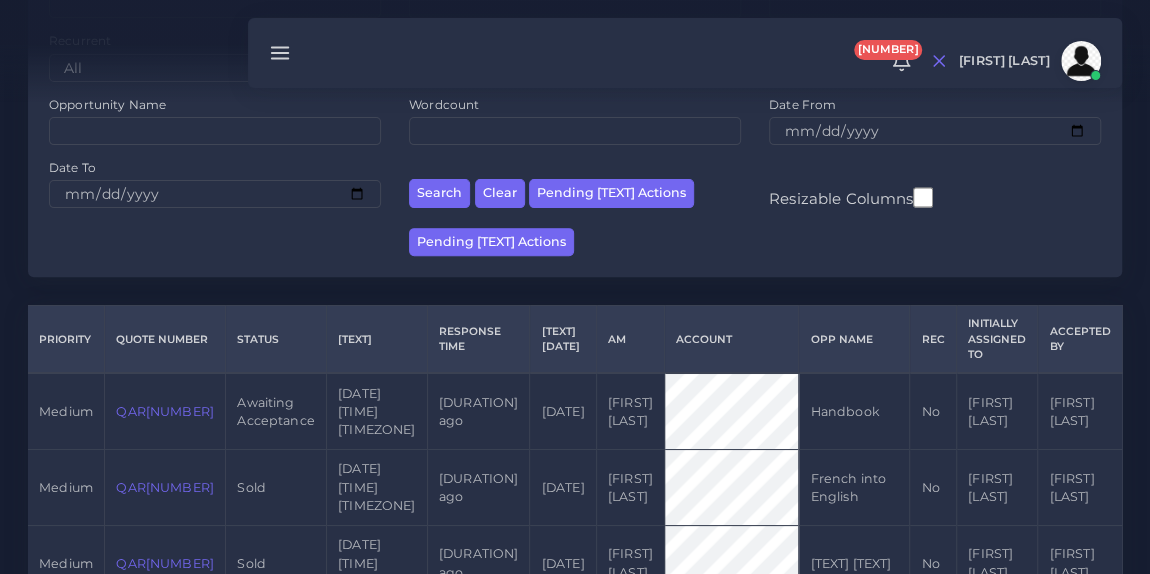 scroll, scrollTop: 254, scrollLeft: 0, axis: vertical 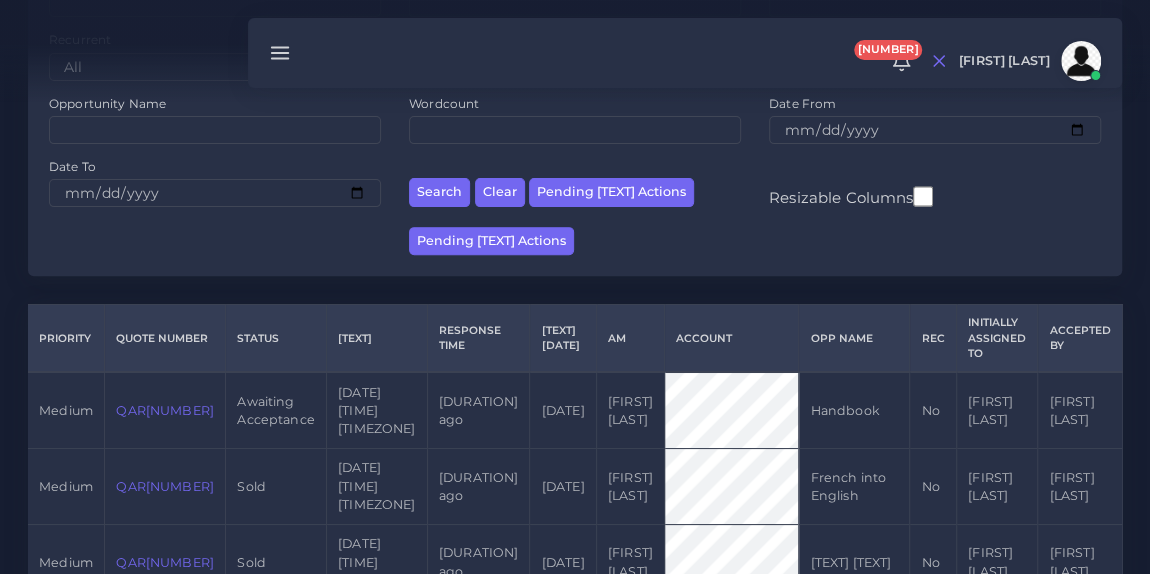 click on "QAR[NUMBER]" at bounding box center (165, 410) 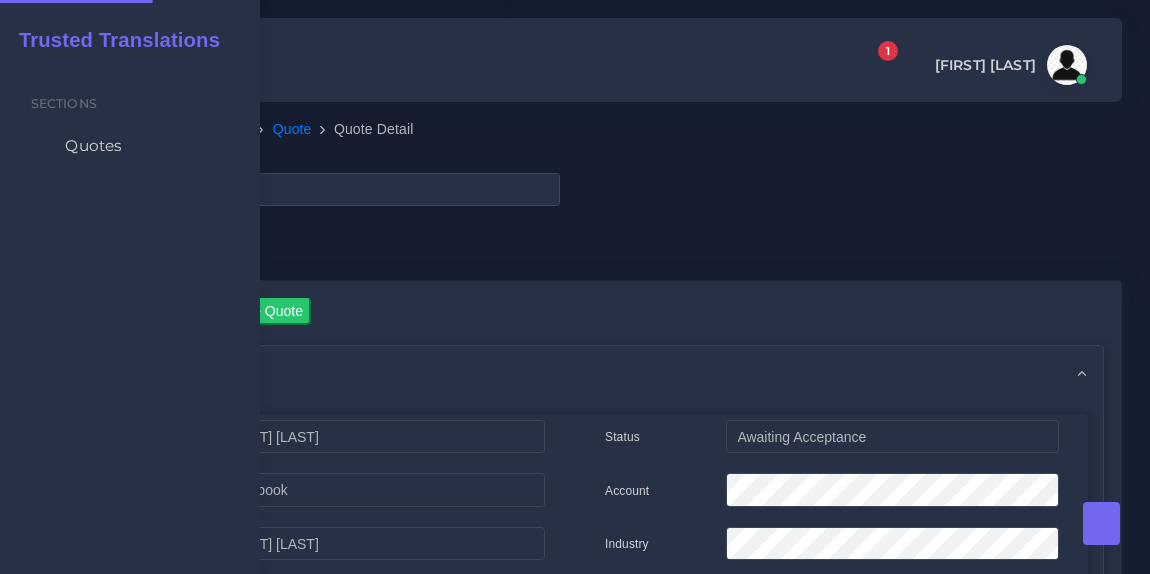 scroll, scrollTop: 0, scrollLeft: 0, axis: both 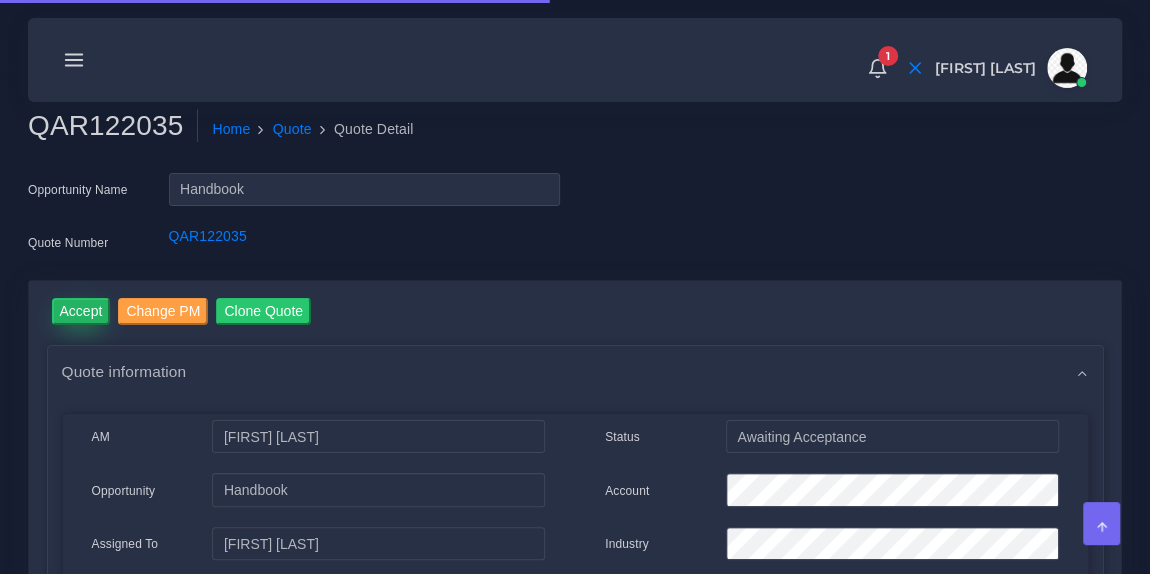 click on "Accept" at bounding box center (81, 311) 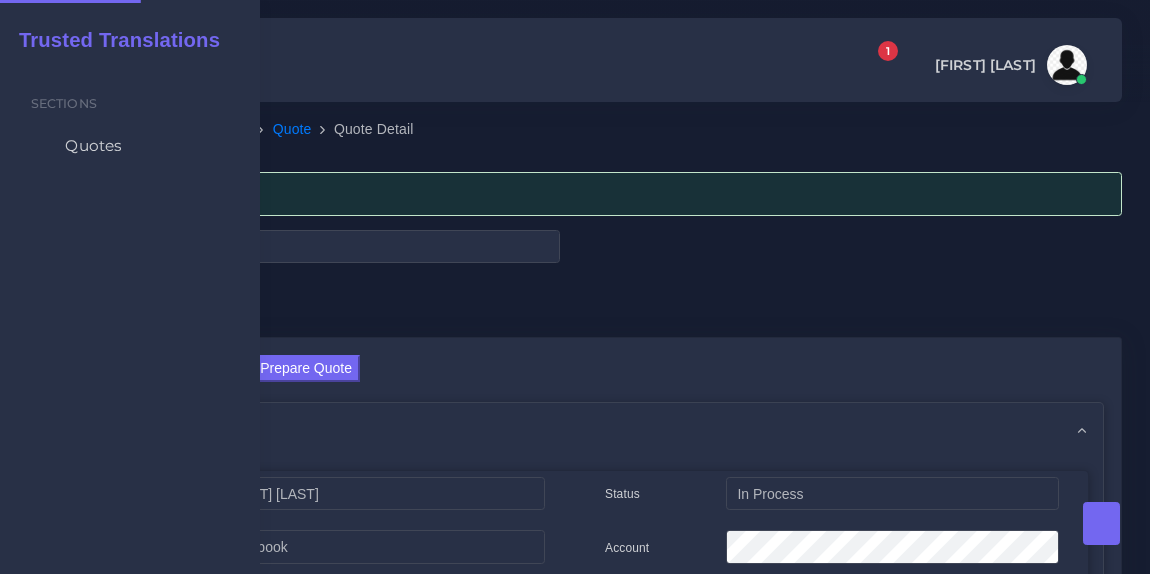 scroll, scrollTop: 0, scrollLeft: 0, axis: both 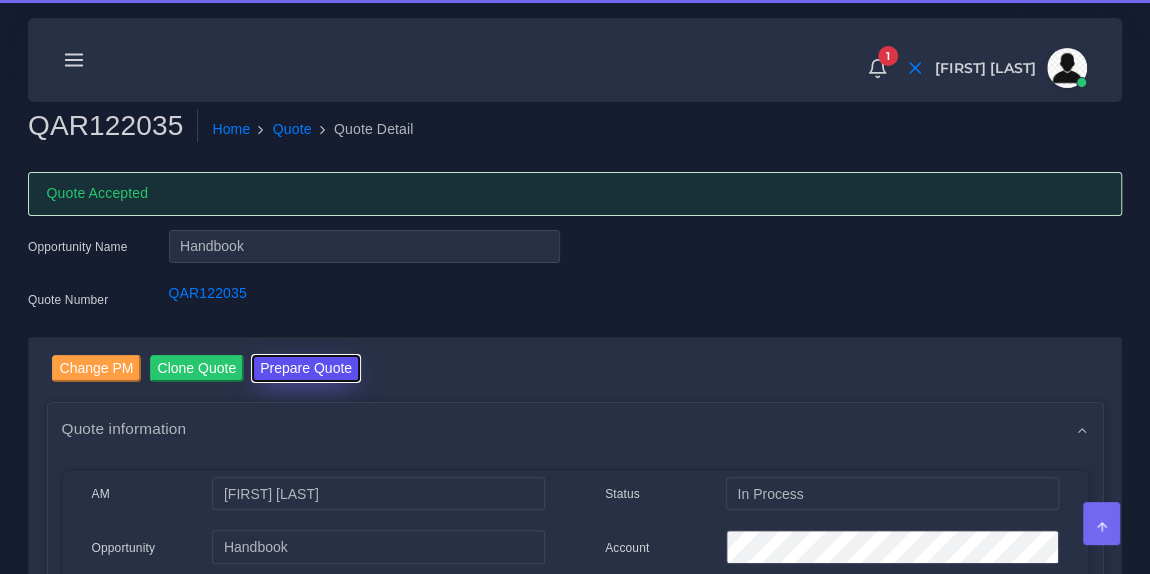 click on "Prepare Quote" at bounding box center [306, 368] 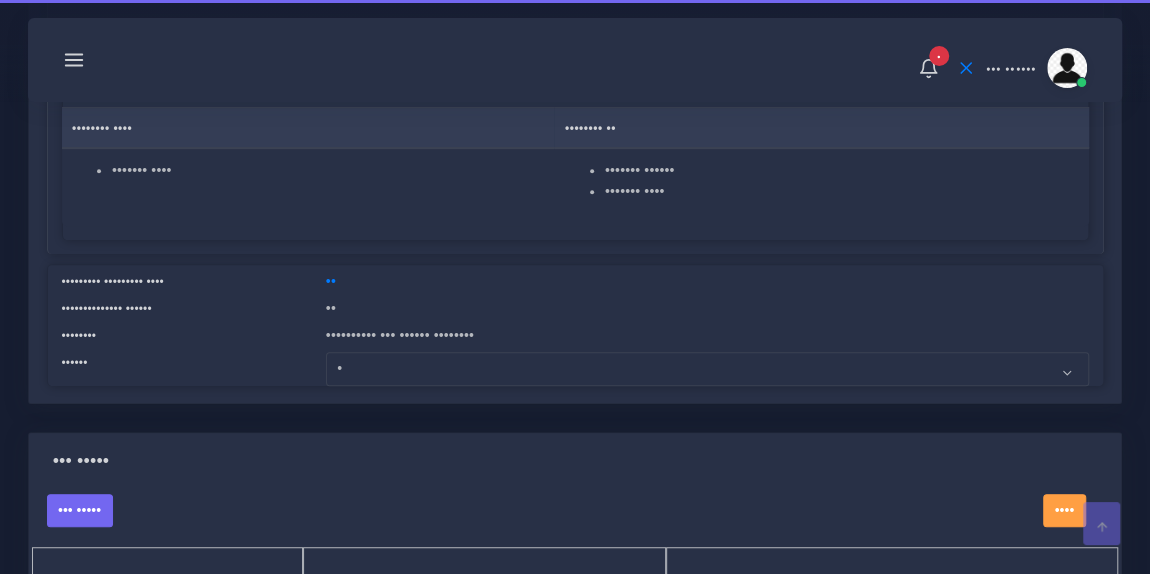 scroll, scrollTop: 374, scrollLeft: 0, axis: vertical 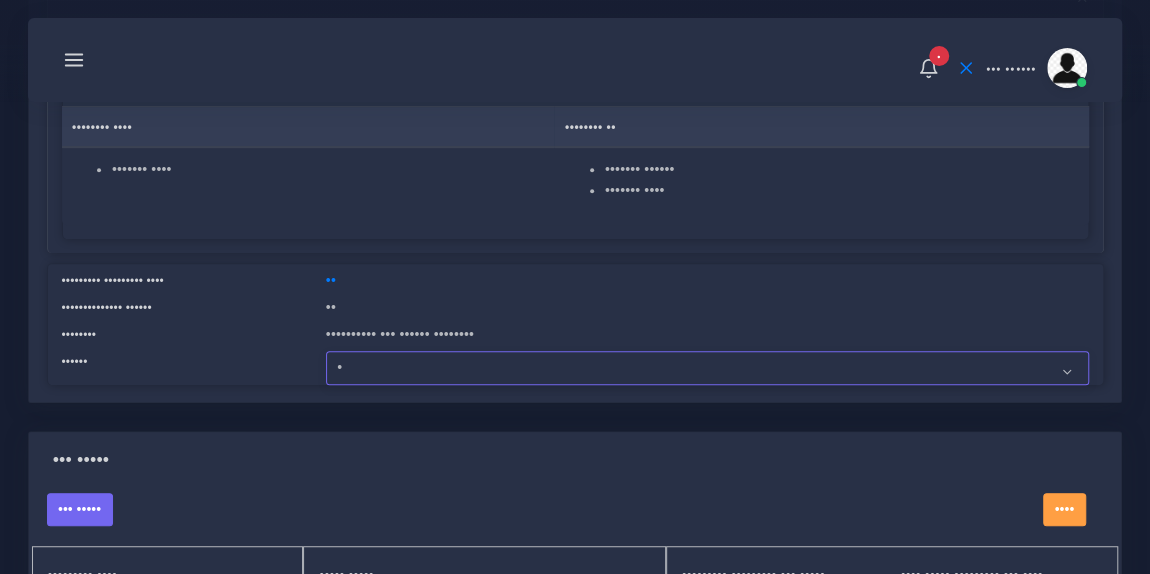 click on "-
Advertising and Media
Agriculture, Forestry and Fishing
Architecture, Building and Construction
Automotive
Chemicals
Computer Hardware
Computer Software
Consumer Electronics - Home appliances
Education
Energy, Water, Transportation and Utilities
Finance - Banking
Food Manufacturing and Services
Healthcare and Health Sciences
Hospitality, Leisure, Tourism and Arts
Human Resources - HR
Industrial Electronics
Industrial Manufacturing Insurance" at bounding box center [707, 368] 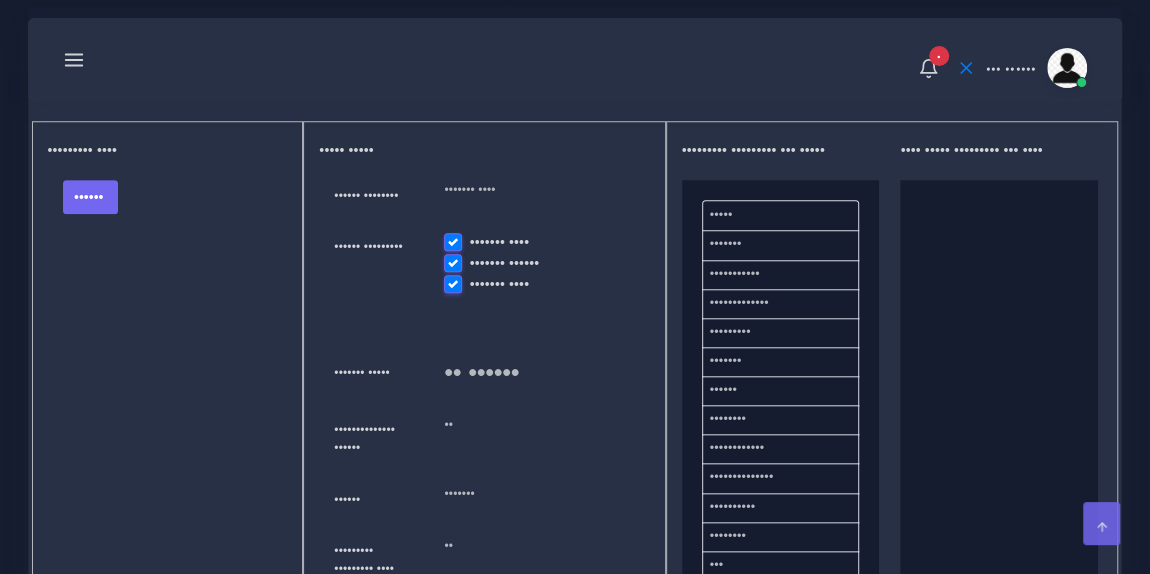 scroll, scrollTop: 832, scrollLeft: 0, axis: vertical 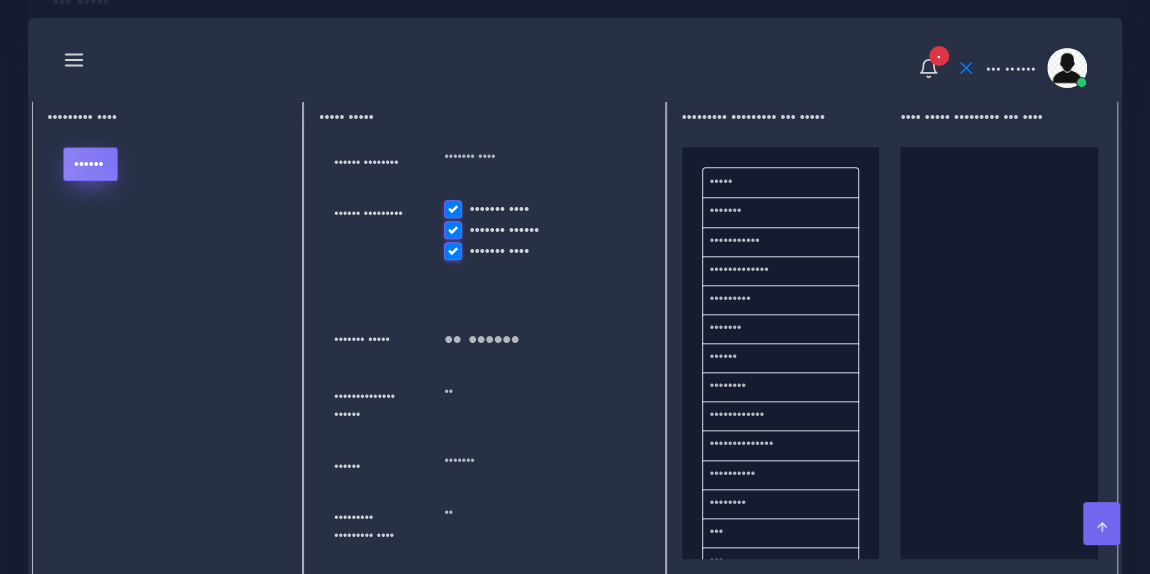 click on "Upload" at bounding box center (91, 164) 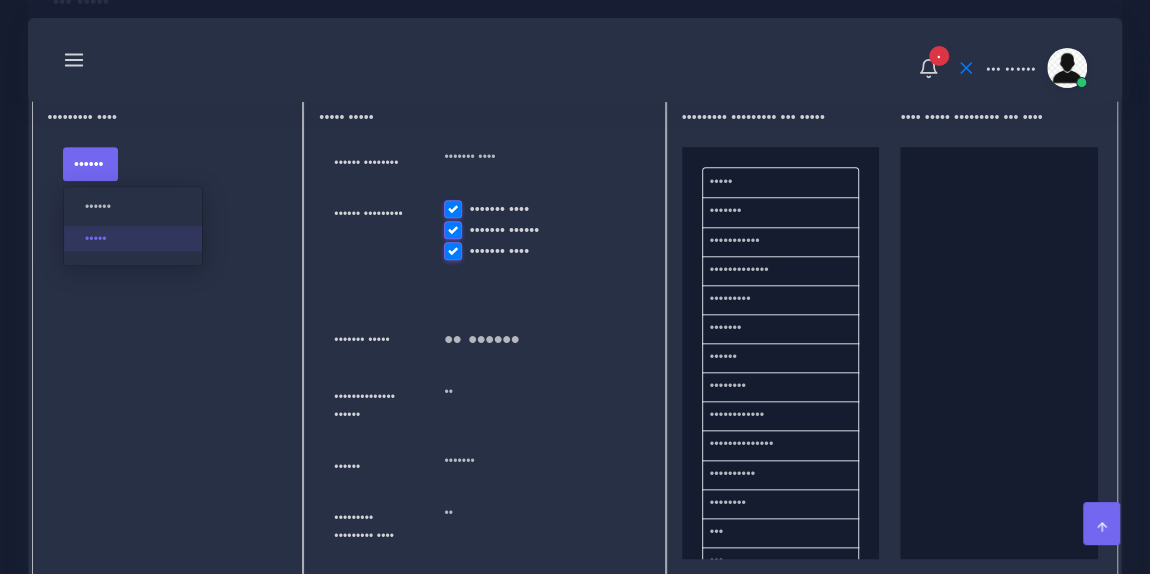 click on "Files" at bounding box center [133, 238] 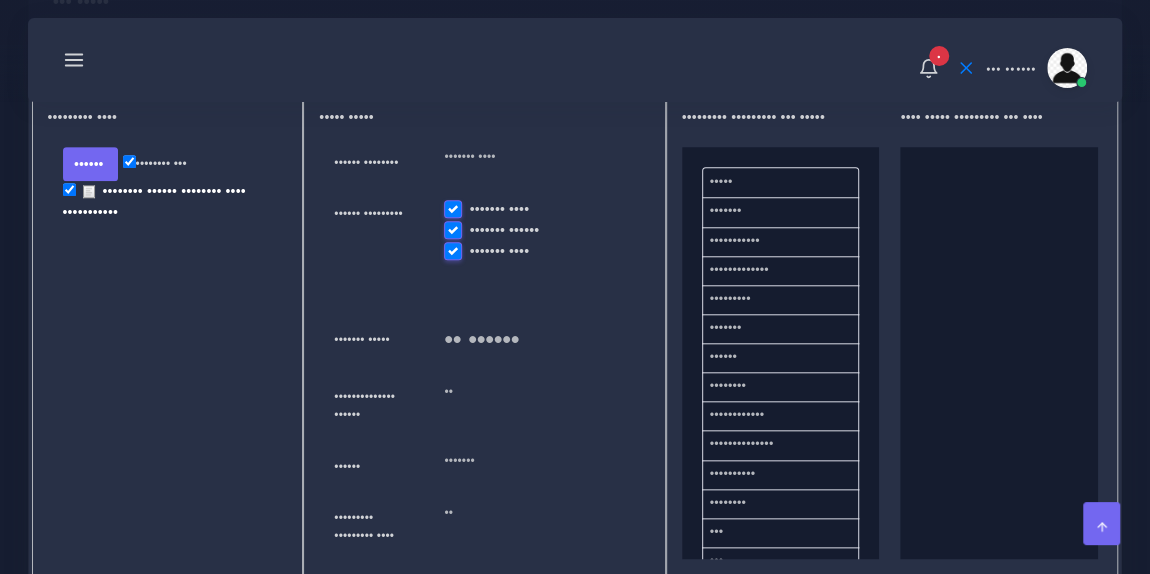 click on "English (US)" at bounding box center [500, 209] 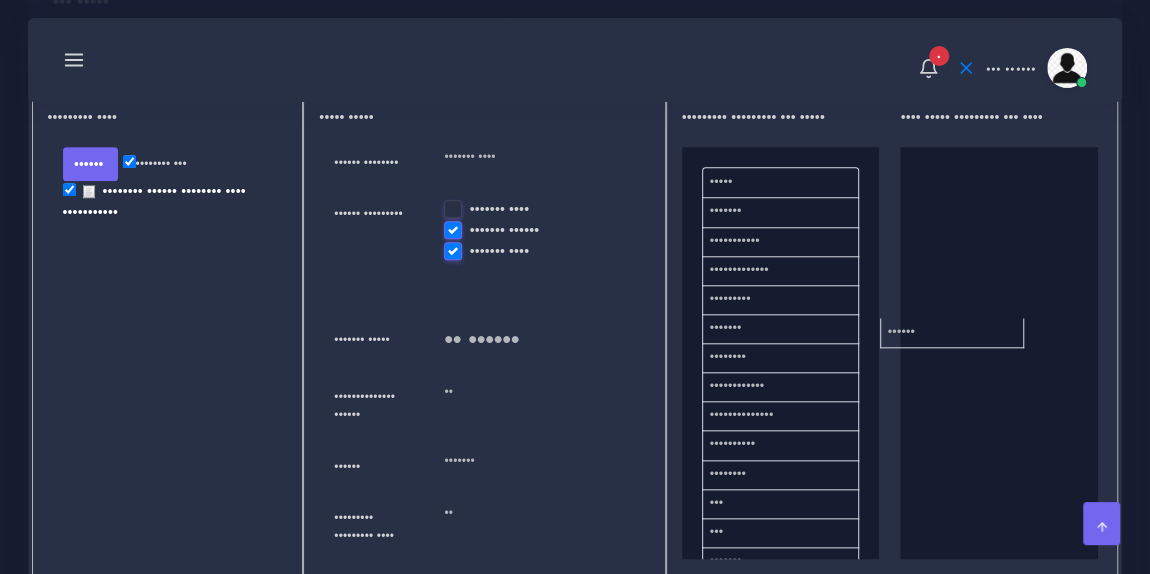 drag, startPoint x: 779, startPoint y: 368, endPoint x: 957, endPoint y: 329, distance: 182.2224 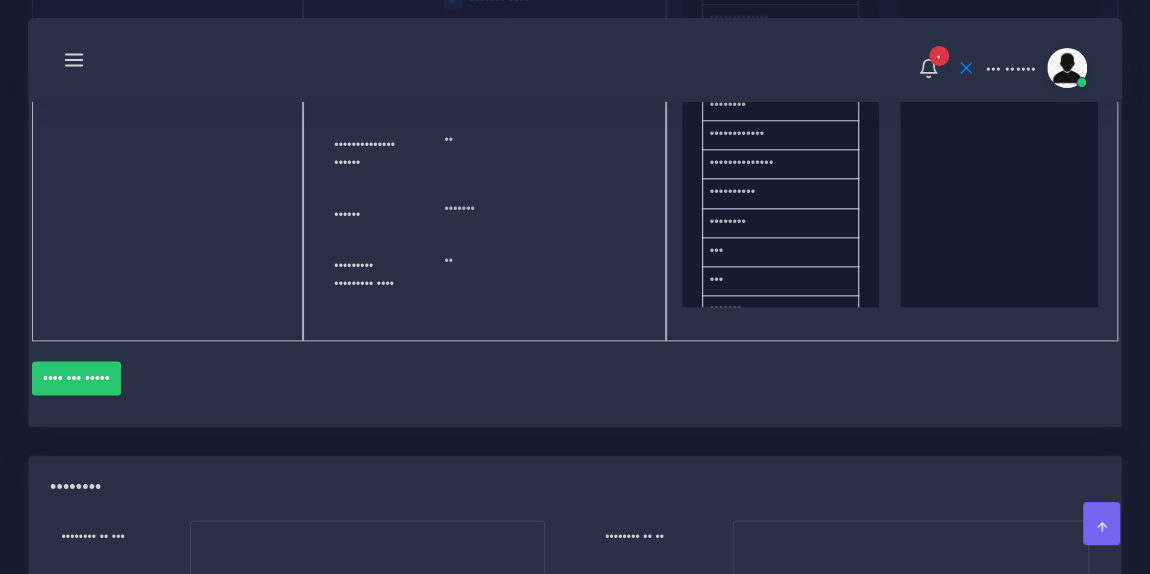 scroll, scrollTop: 1106, scrollLeft: 0, axis: vertical 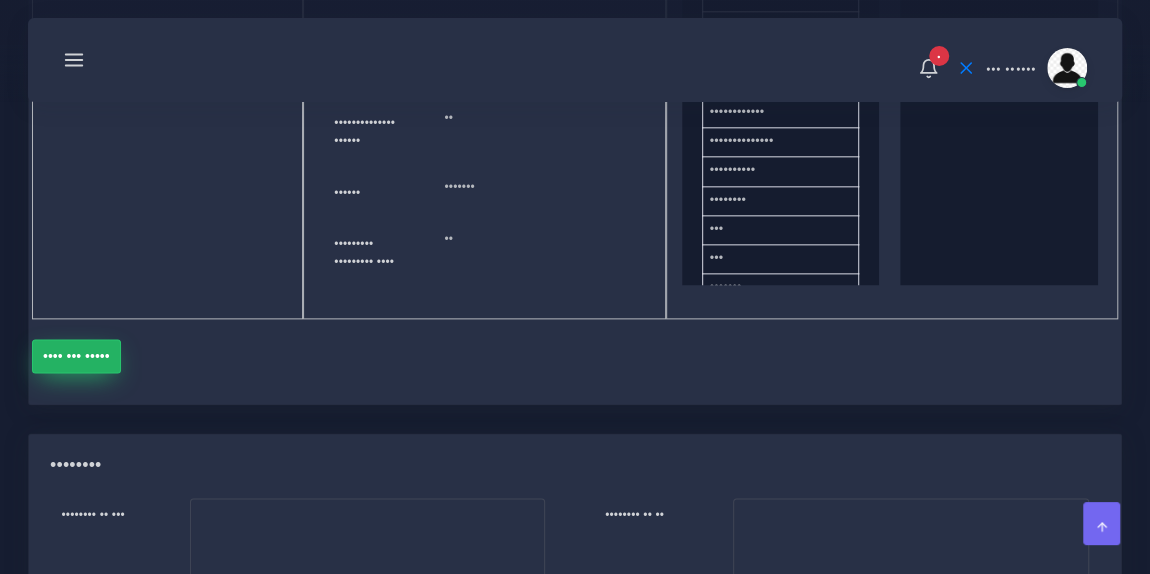 click on "Save new batch" at bounding box center (77, 356) 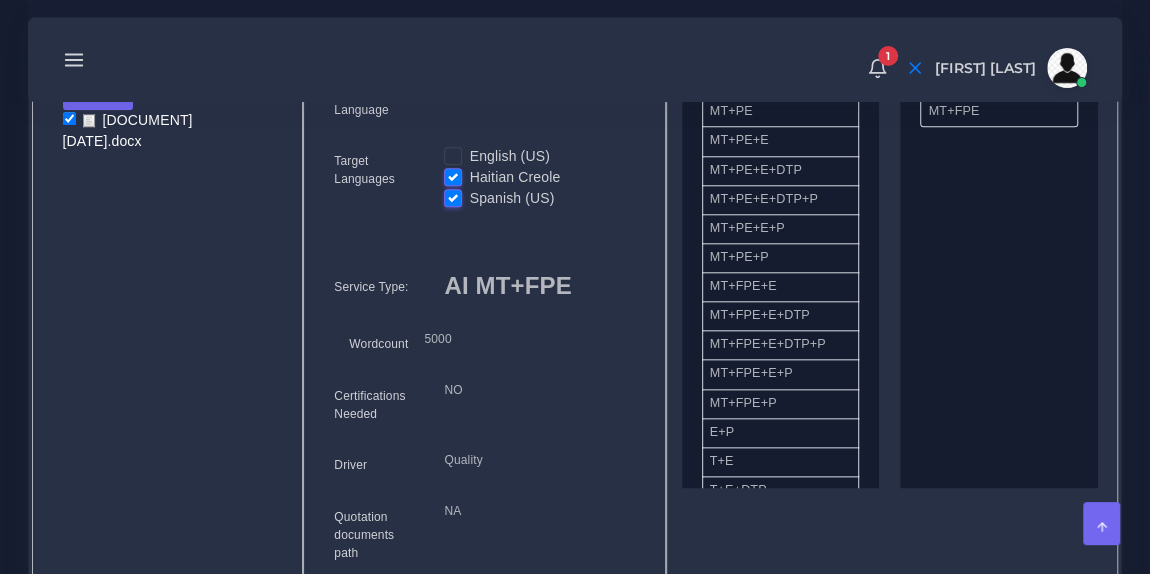 scroll, scrollTop: 904, scrollLeft: 0, axis: vertical 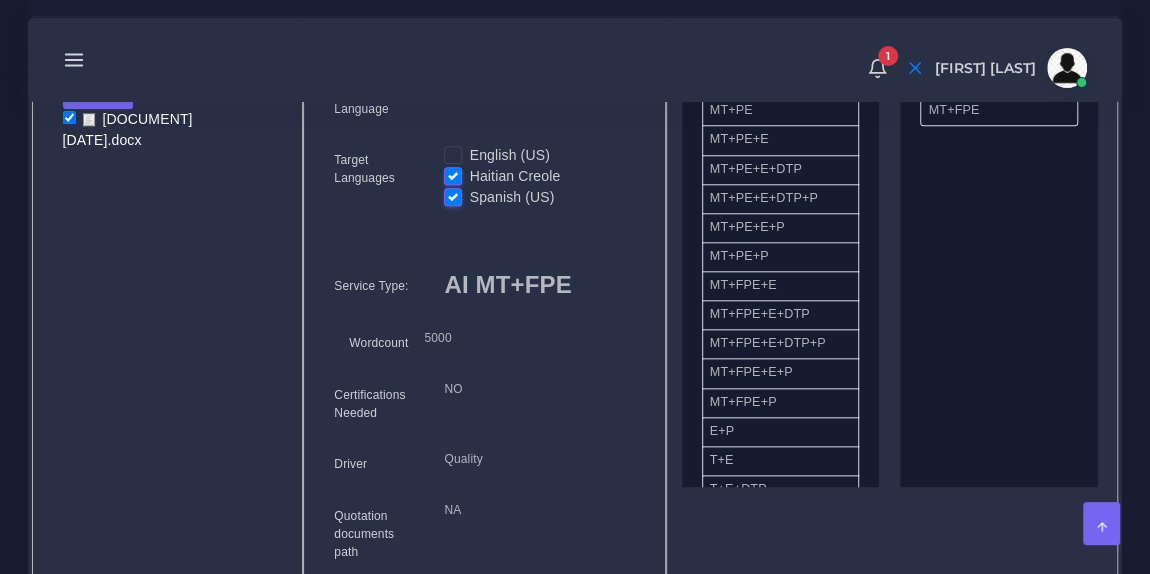 click on "[LANGUAGE]" at bounding box center [515, 176] 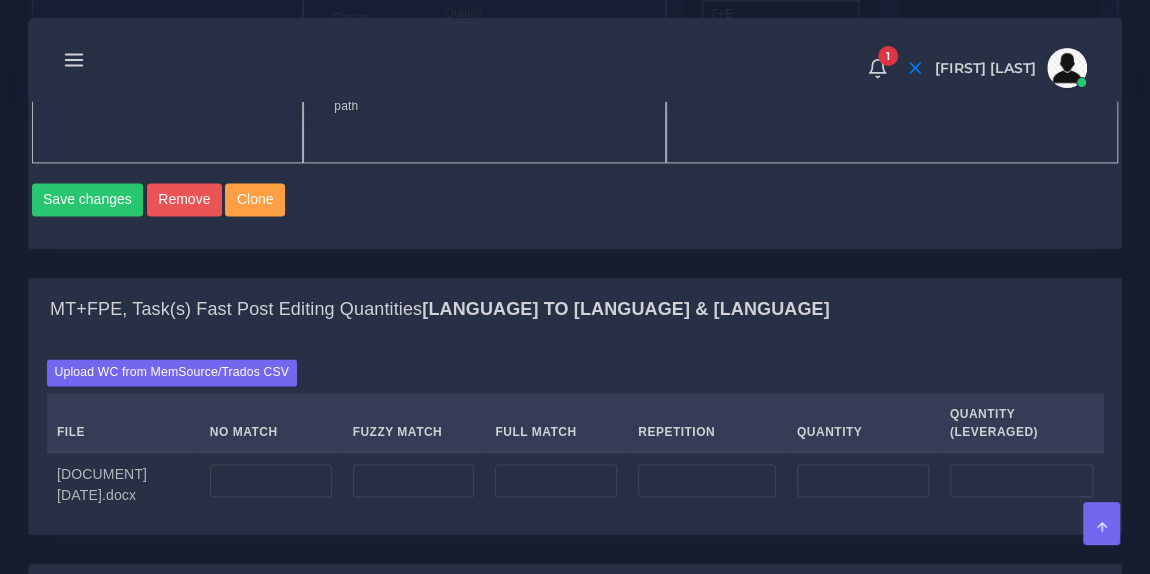 scroll, scrollTop: 1354, scrollLeft: 0, axis: vertical 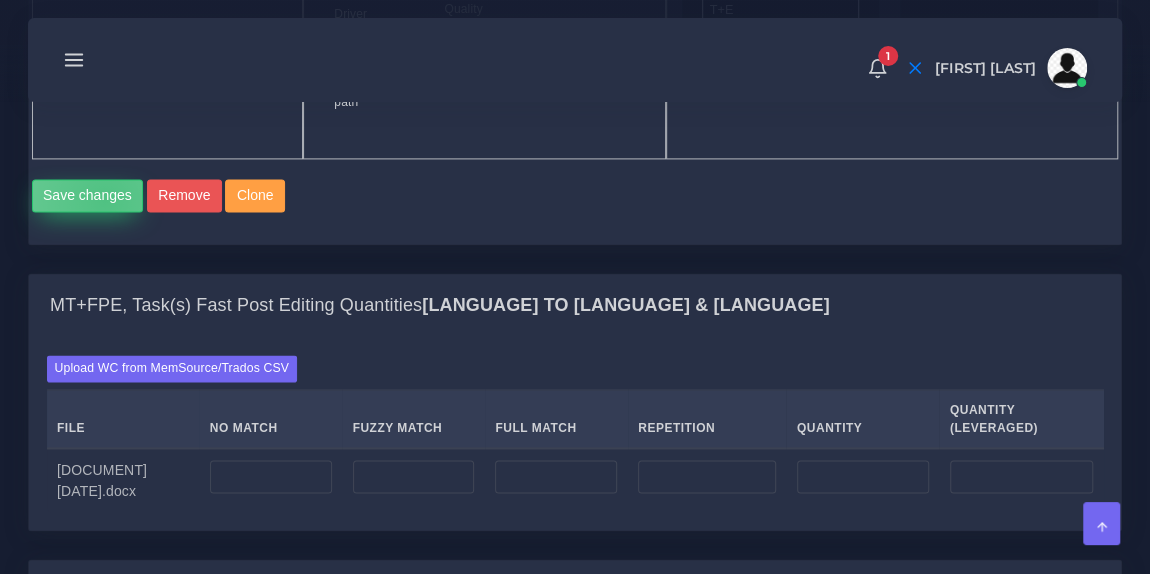 click on "Save changes" at bounding box center [88, 196] 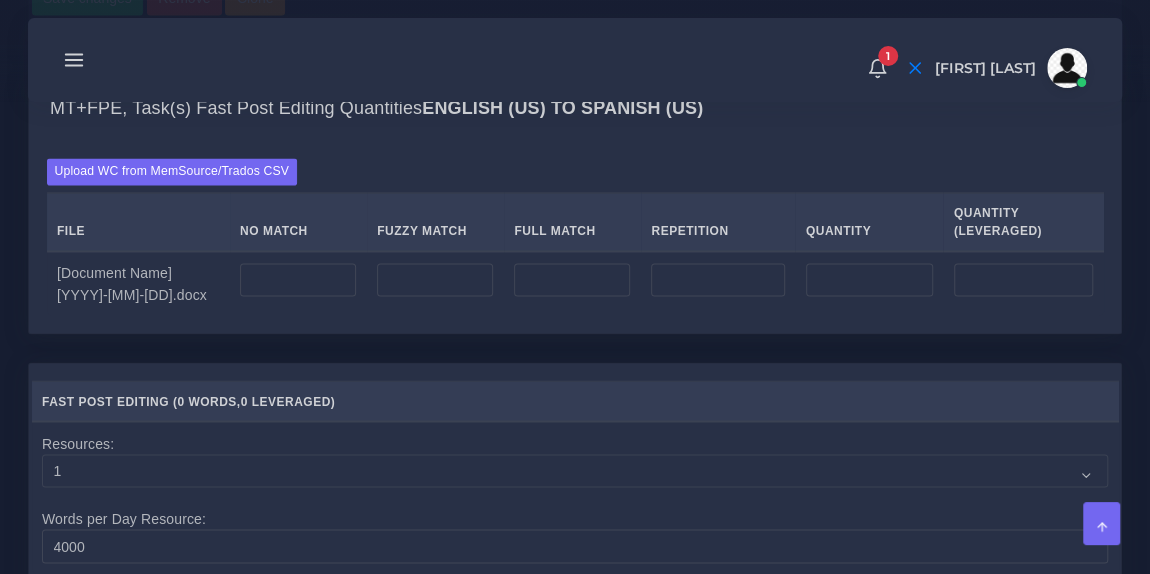 scroll, scrollTop: 1639, scrollLeft: 0, axis: vertical 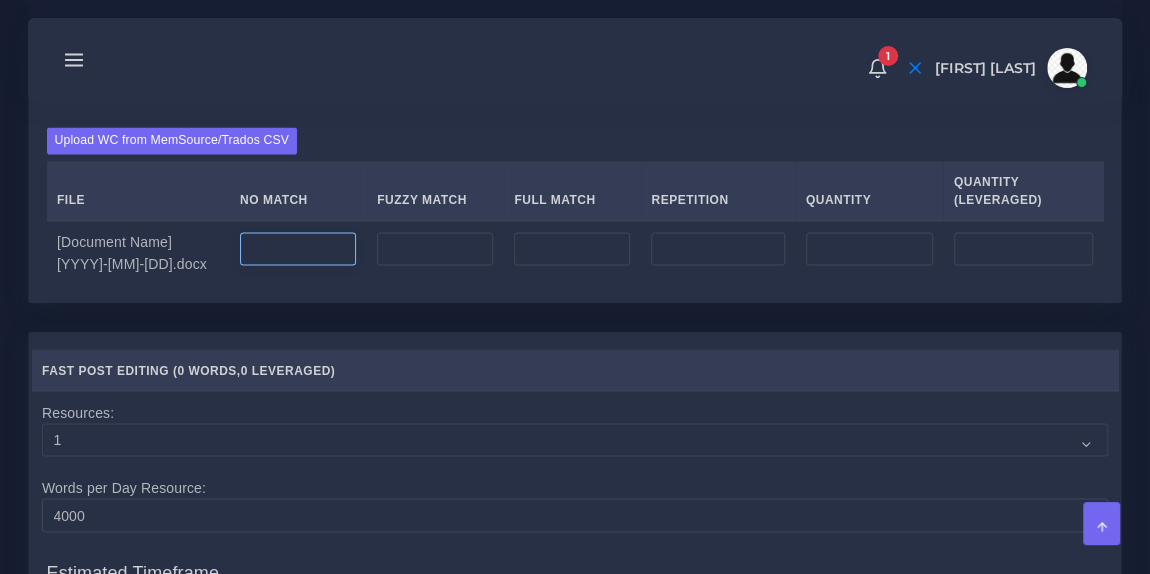 click at bounding box center (298, 249) 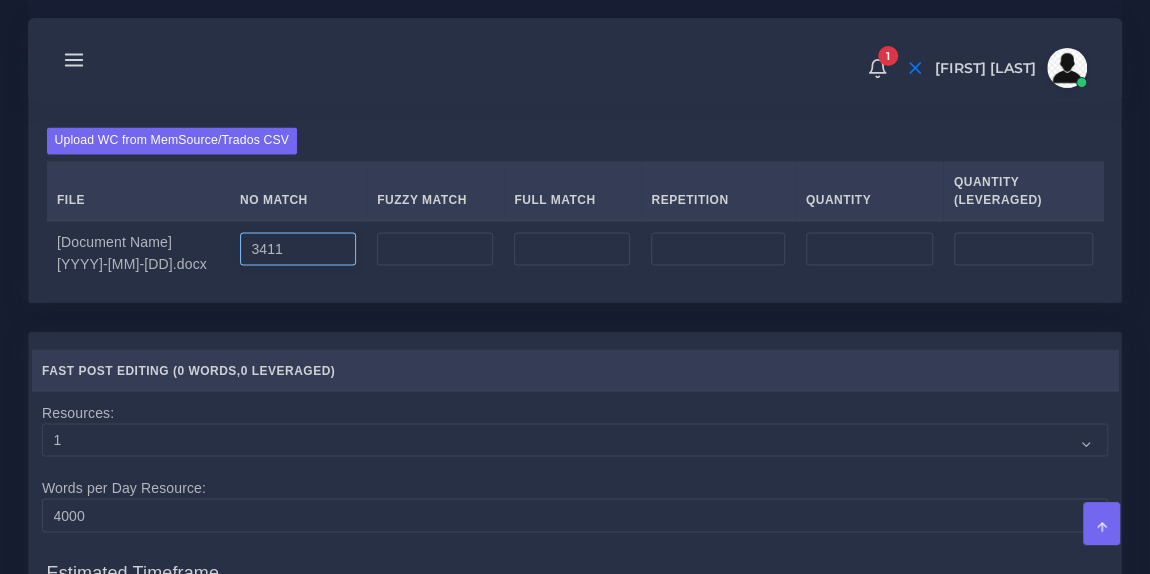 type on "3411" 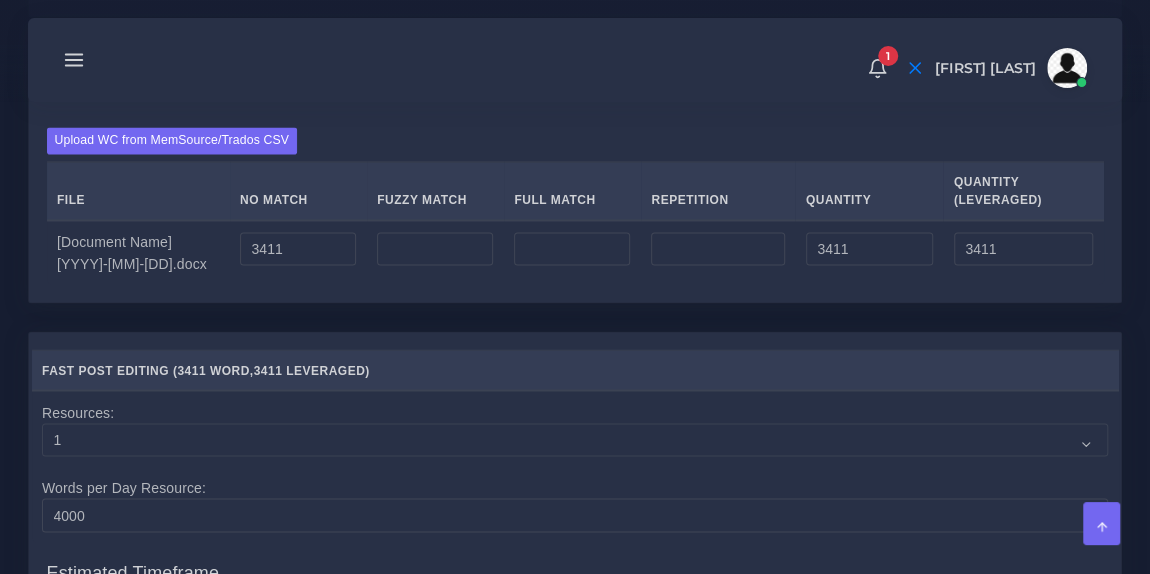 click on "Upload WC from MemSource/Trados CSV
File
No Match
Fuzzy Match
Full Match
Repetition
Quantity
Quantity (Leveraged)" at bounding box center [575, 205] 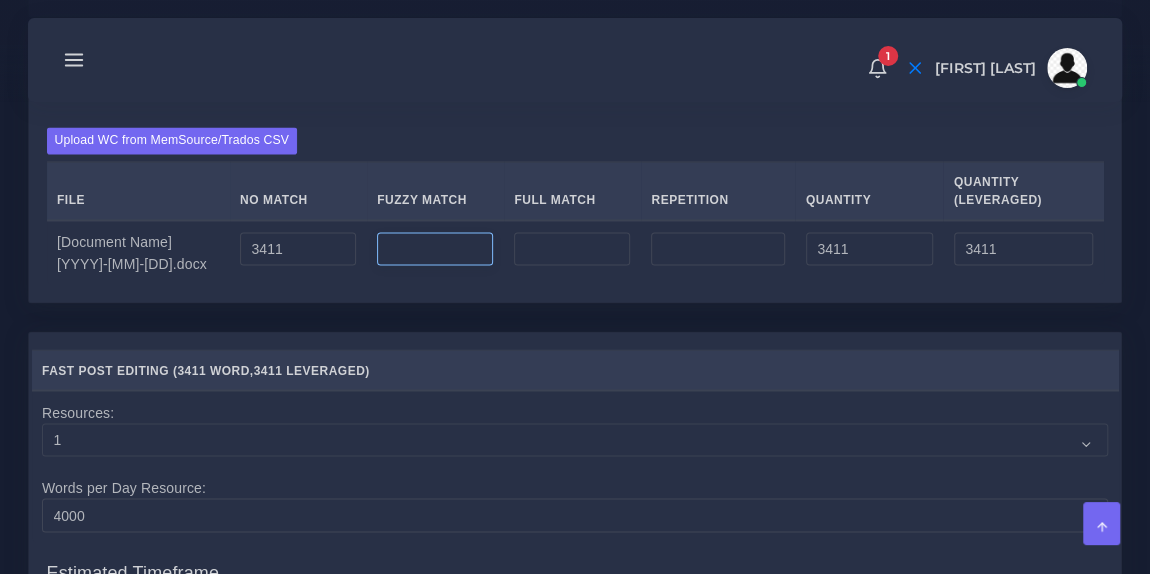 click at bounding box center [435, 249] 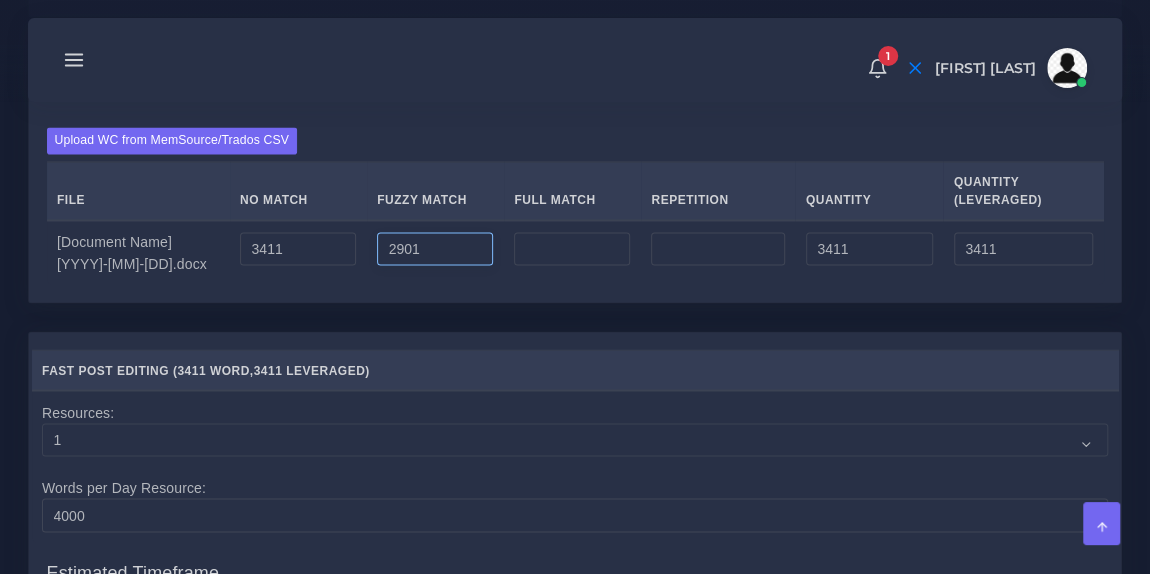 type on "2901" 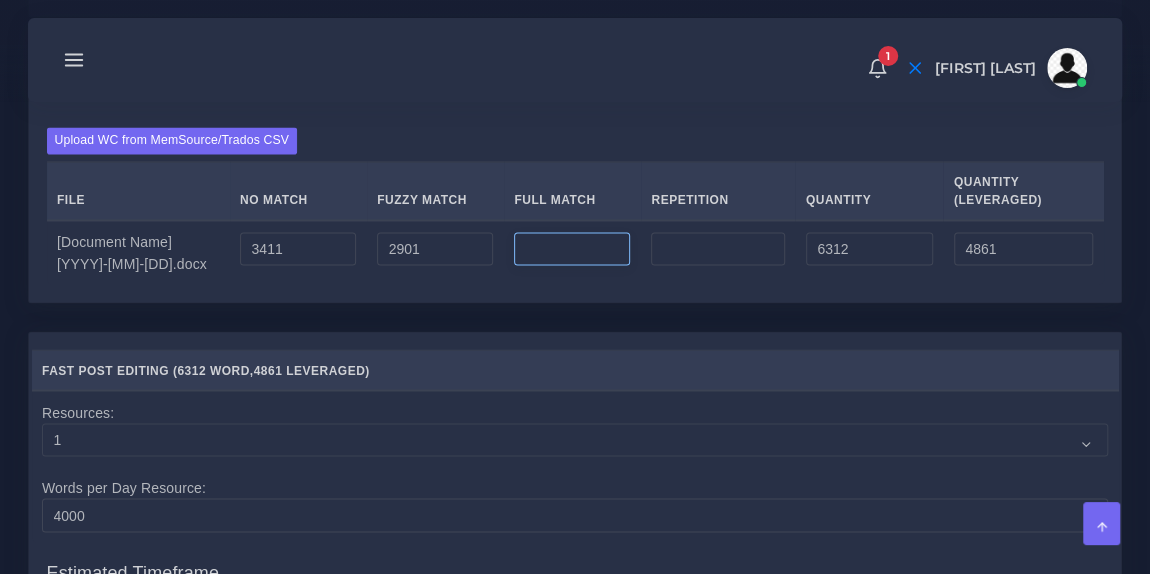 click at bounding box center [572, 249] 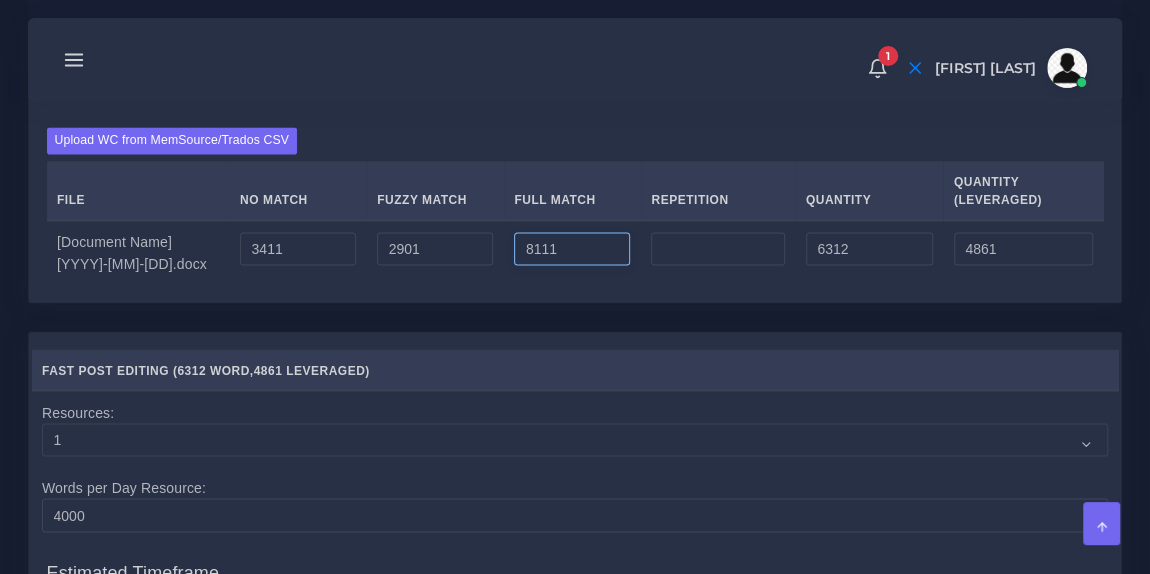 type on "8111" 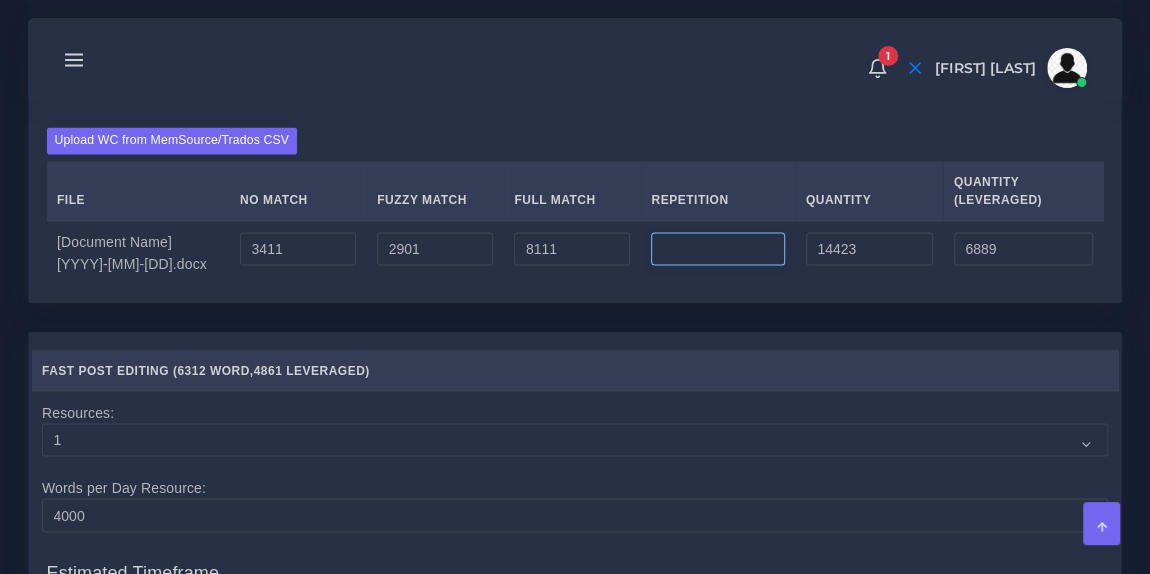 click at bounding box center [717, 249] 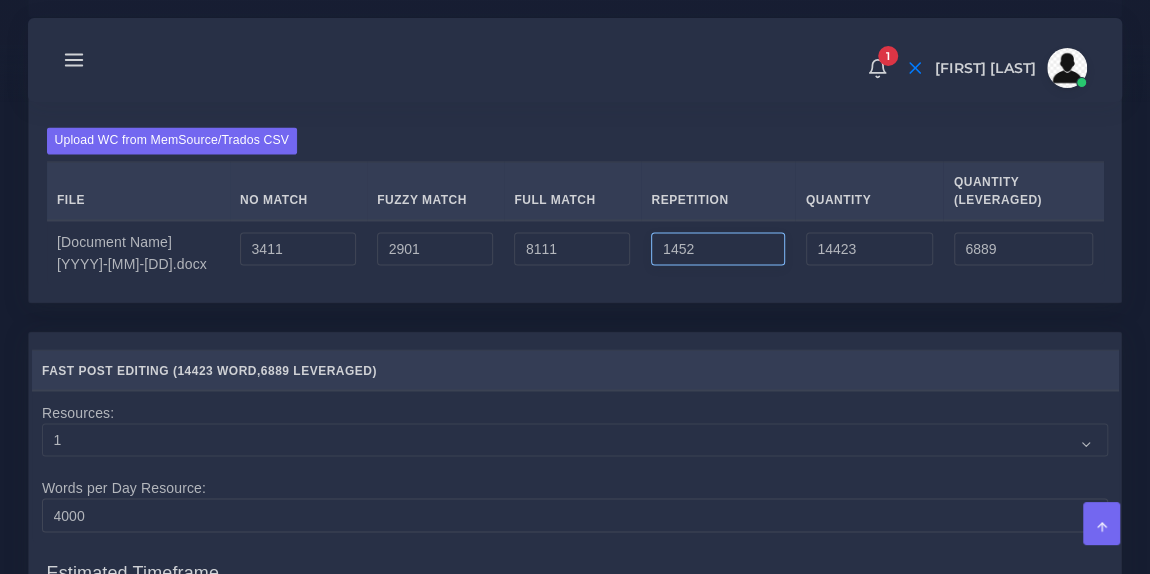 type on "1452" 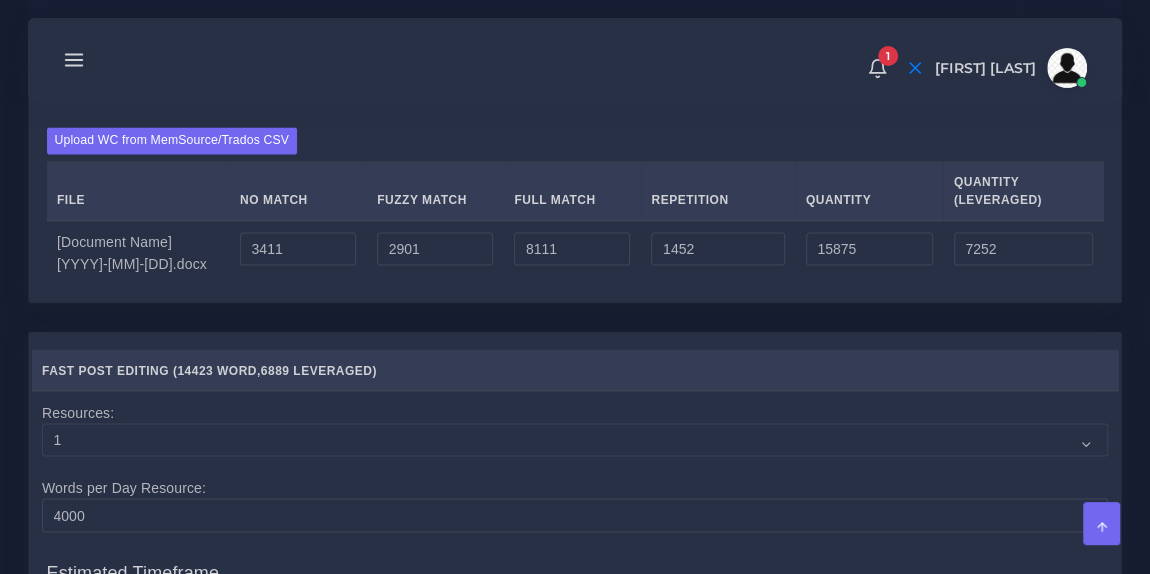 click on "1
Notifications
1   New
Driver Update: Extra Quality renamed to Quality   Changed" at bounding box center [575, 60] 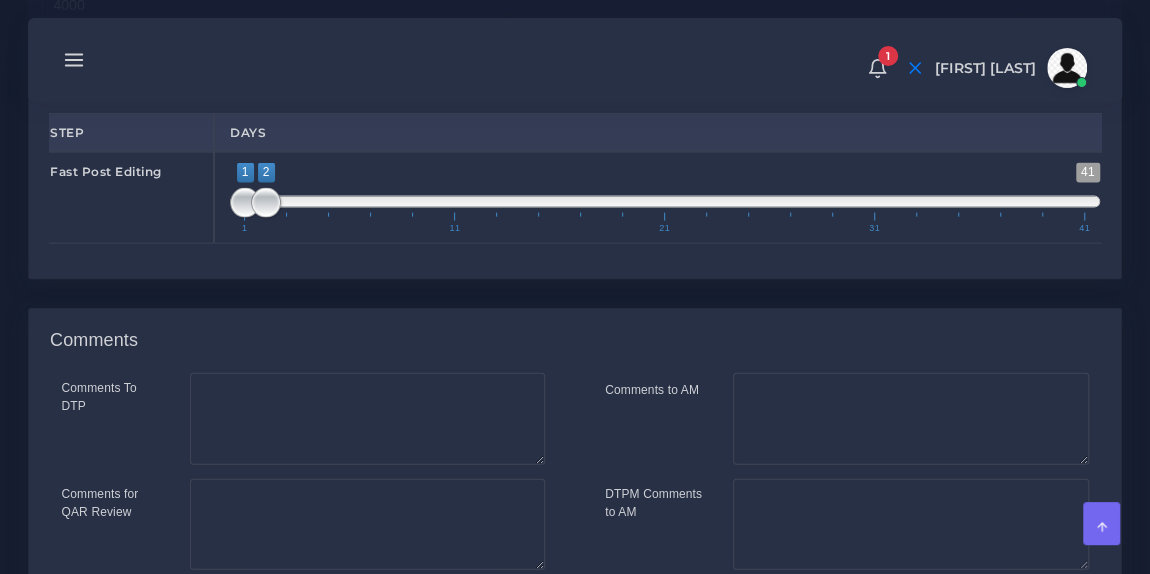 scroll, scrollTop: 2259, scrollLeft: 0, axis: vertical 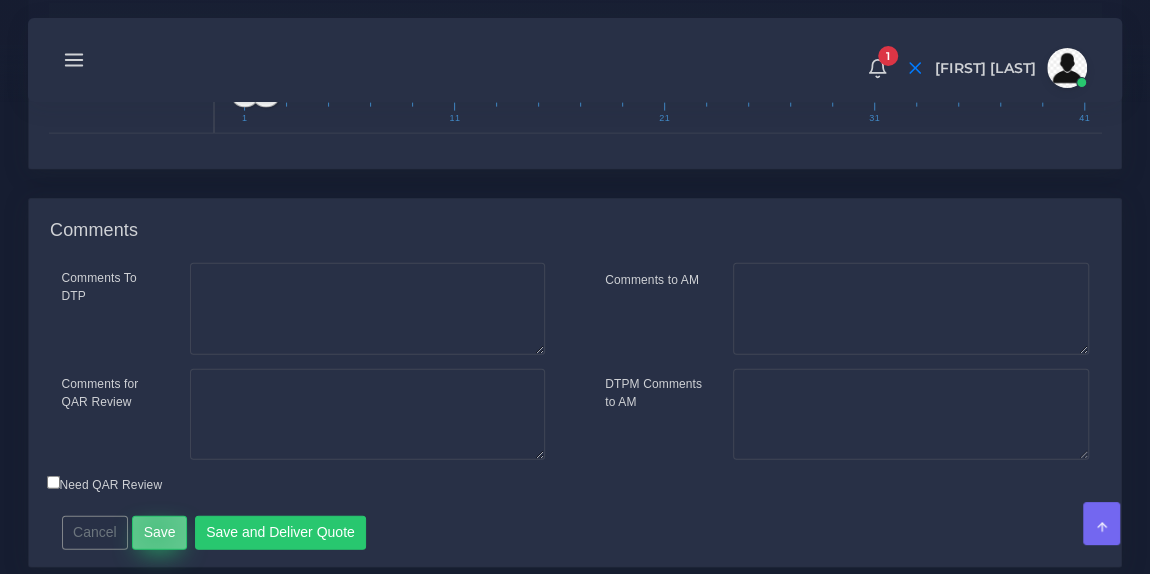 click on "Save" at bounding box center (159, 533) 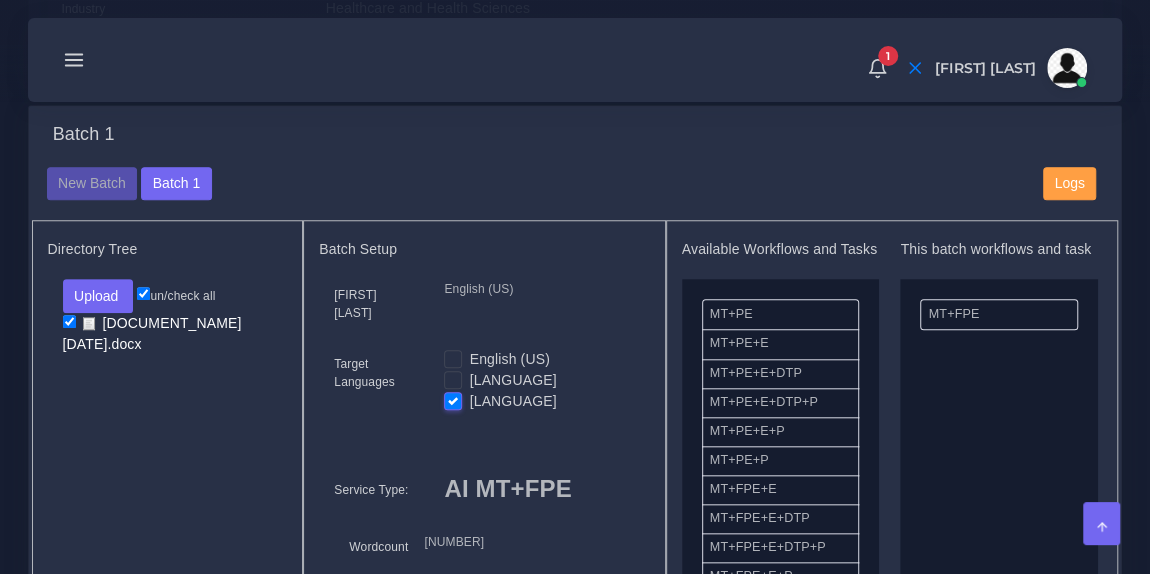 scroll, scrollTop: 758, scrollLeft: 0, axis: vertical 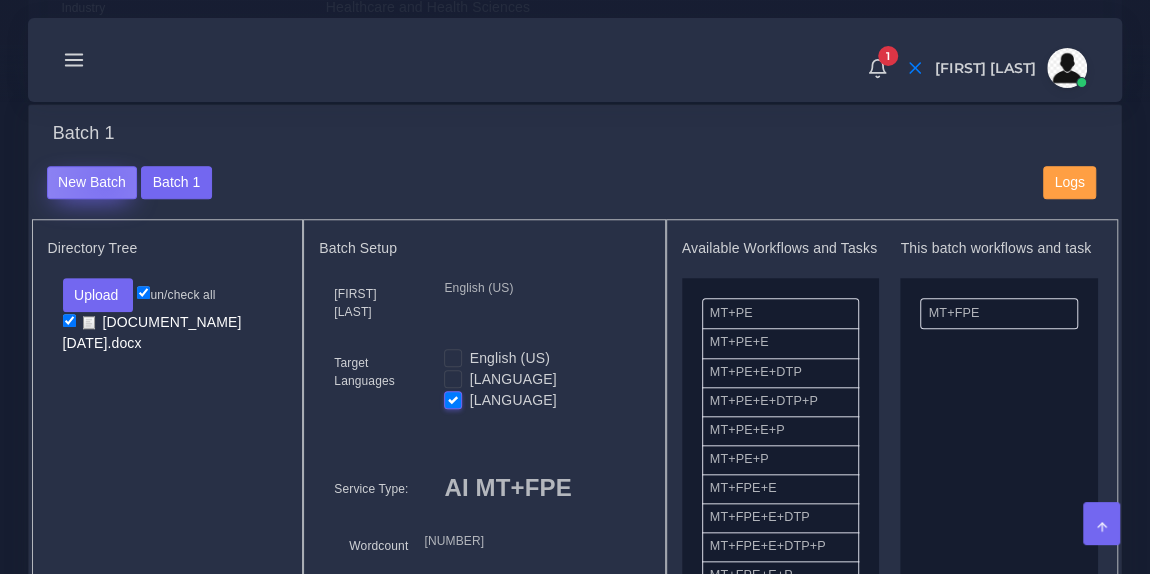 click on "New Batch" at bounding box center [92, 183] 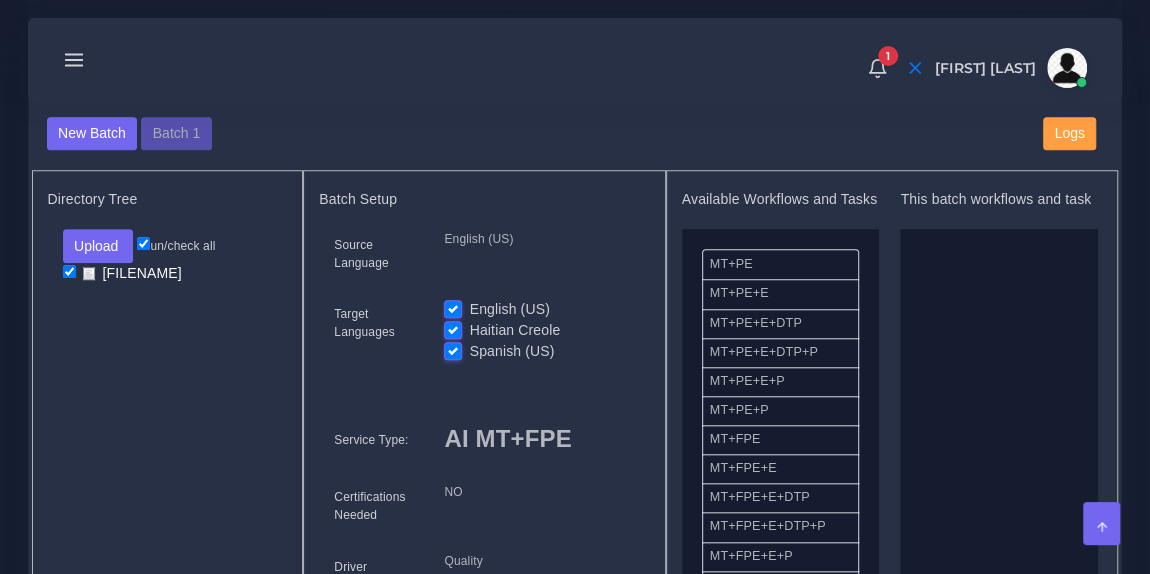 scroll, scrollTop: 765, scrollLeft: 0, axis: vertical 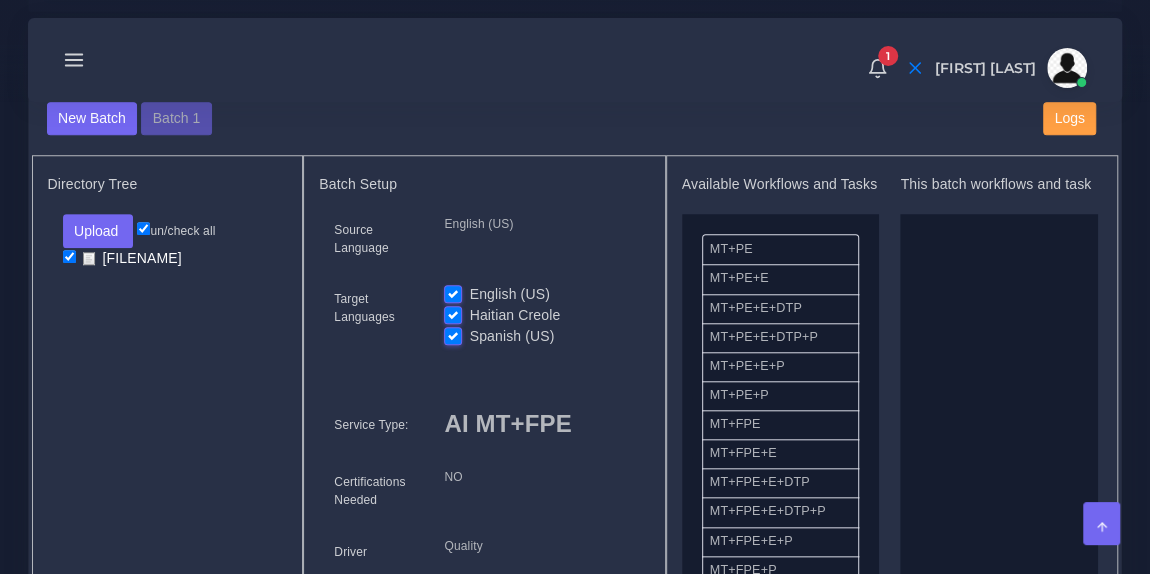 click on "English (US)" at bounding box center (510, 294) 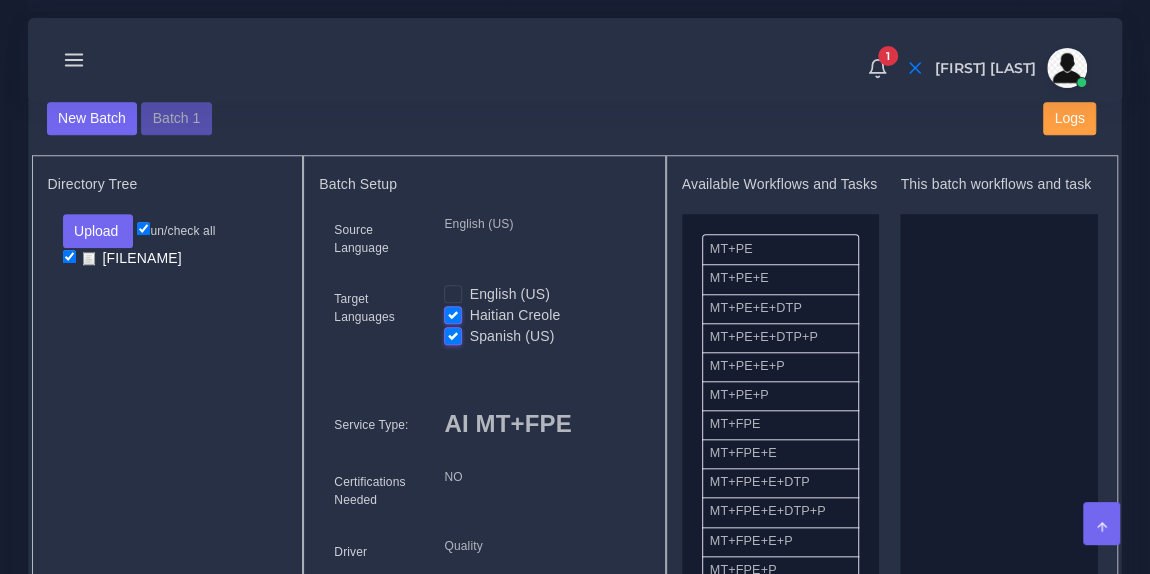 click on "Spanish (US)" at bounding box center [512, 336] 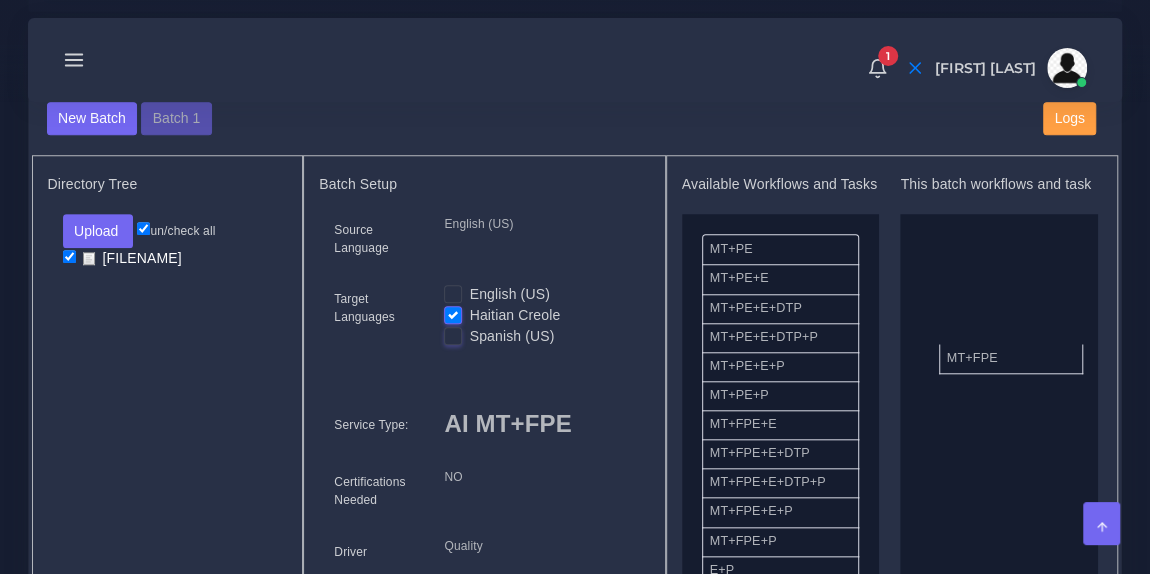 drag, startPoint x: 784, startPoint y: 429, endPoint x: 1021, endPoint y: 351, distance: 249.50551 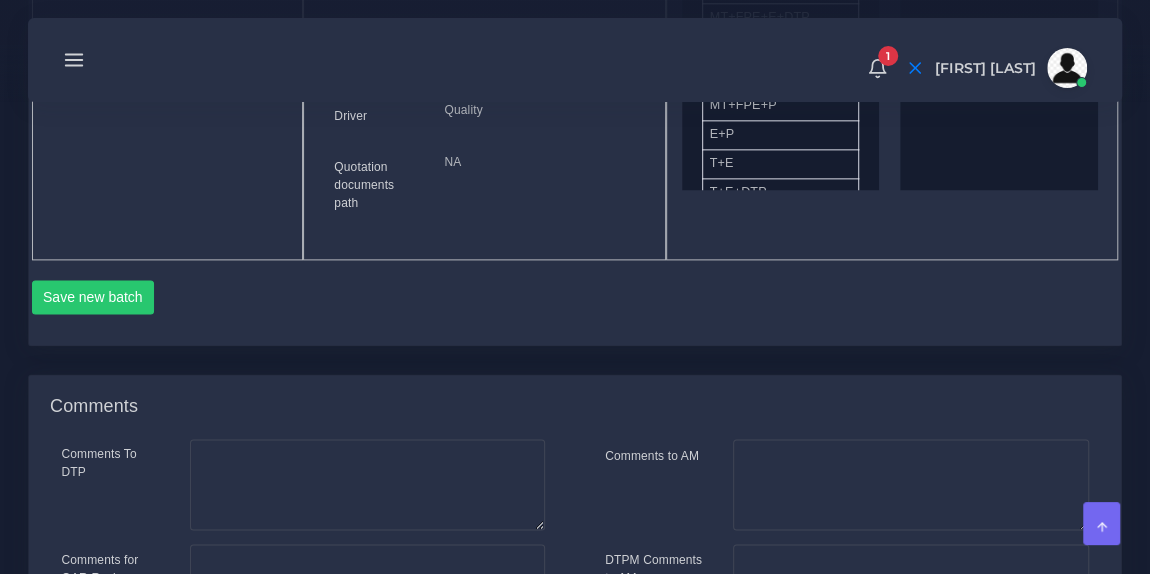 scroll, scrollTop: 1257, scrollLeft: 0, axis: vertical 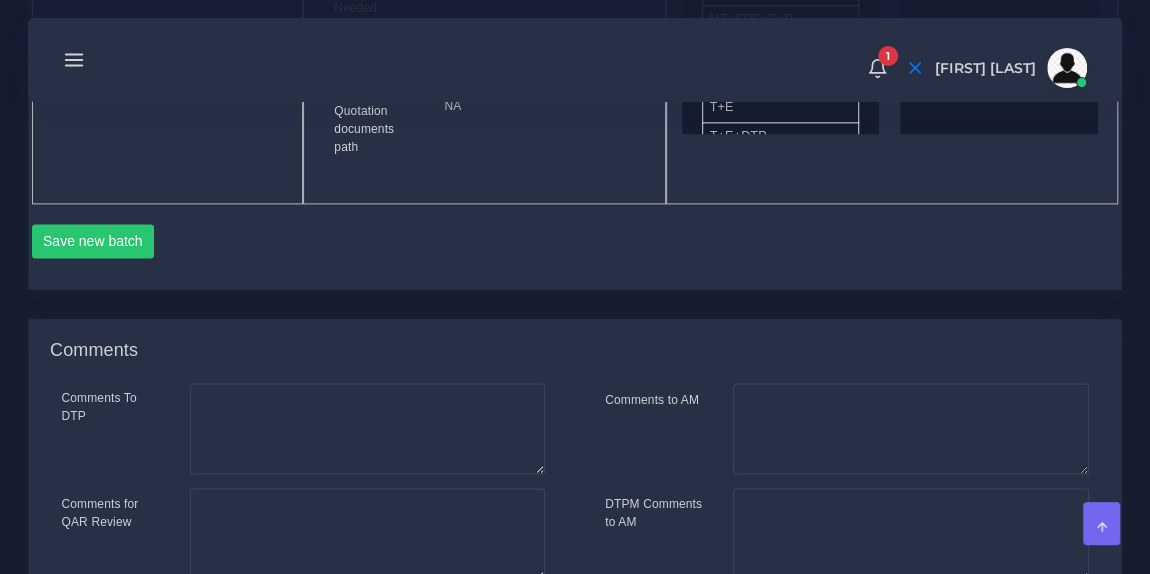 click on "Save new batch" at bounding box center (575, 238) 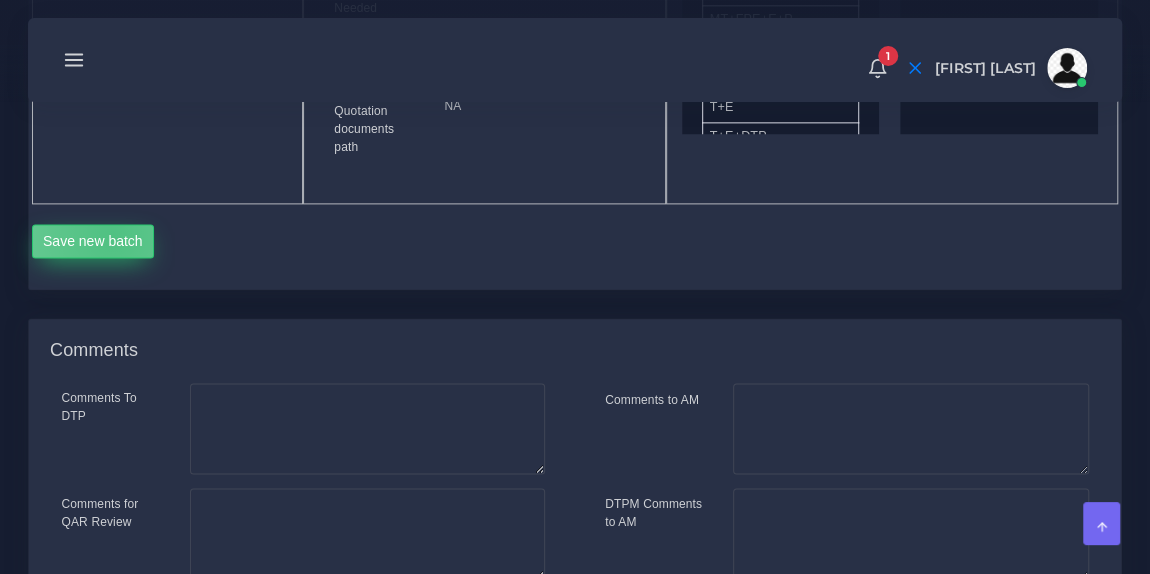 click on "Save new batch" at bounding box center (93, 241) 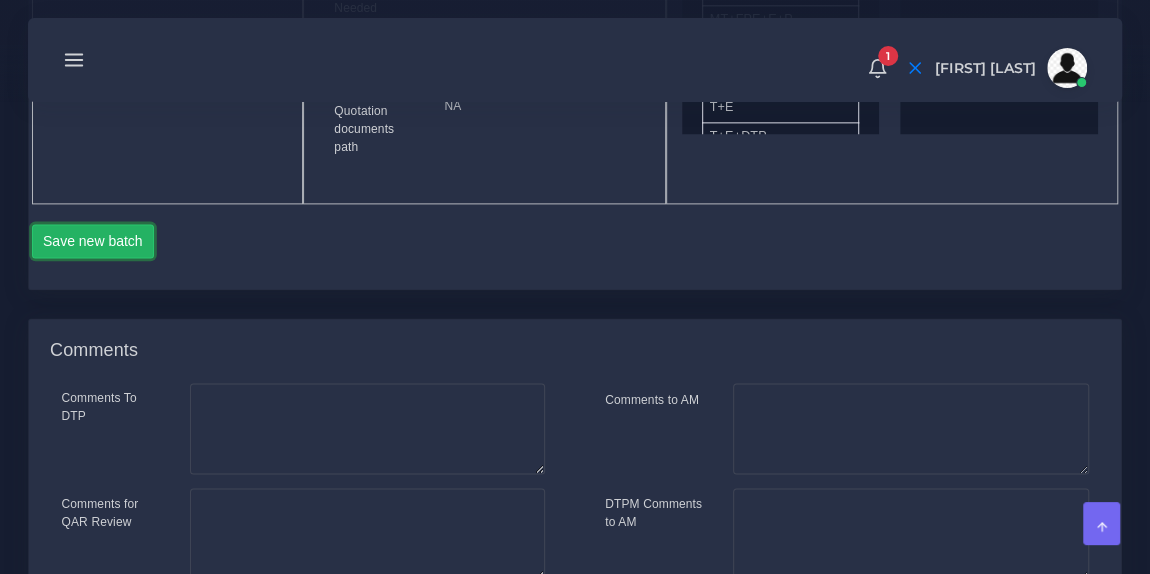 type 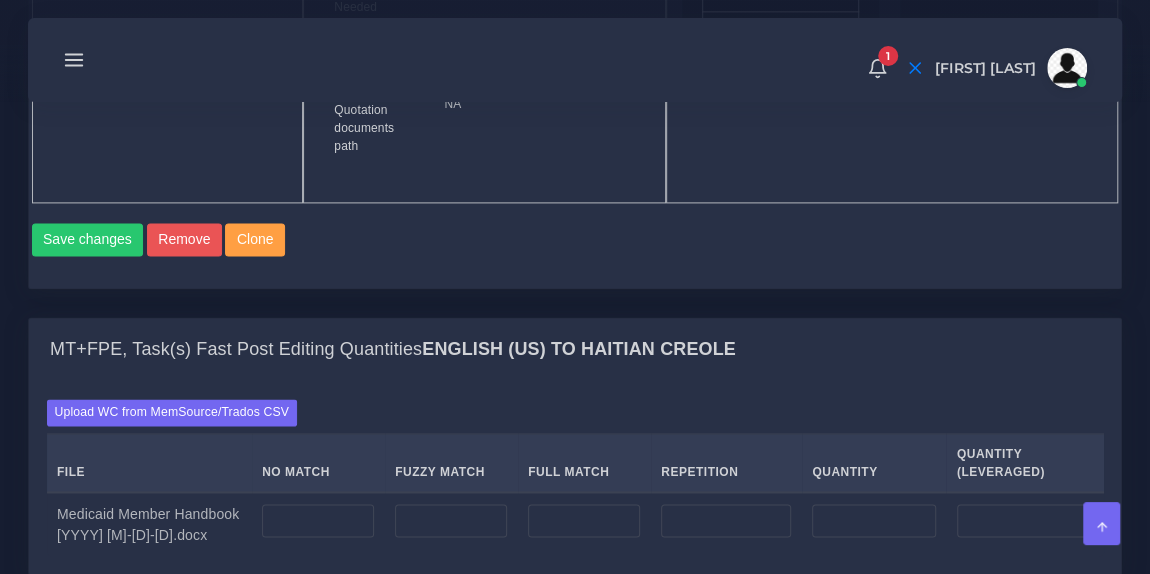 scroll, scrollTop: 1332, scrollLeft: 0, axis: vertical 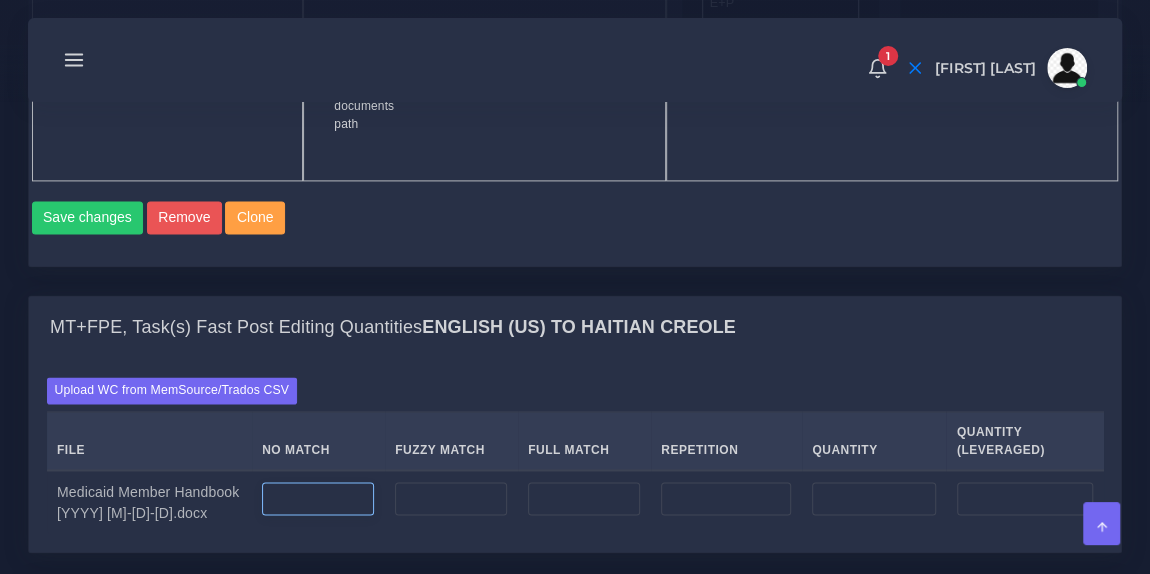 click at bounding box center (318, 499) 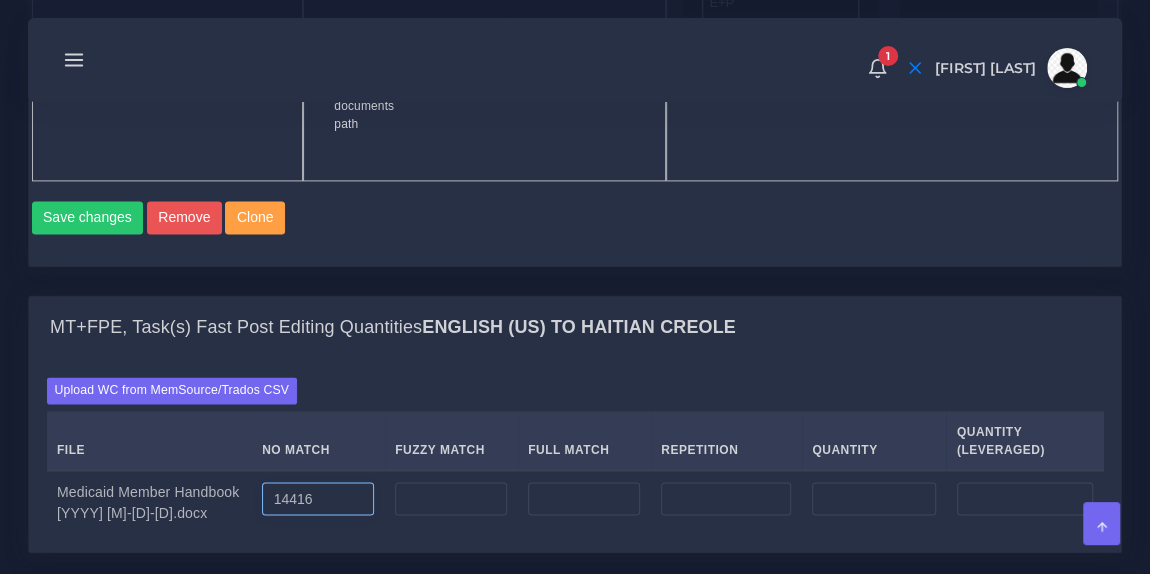 type on "14416" 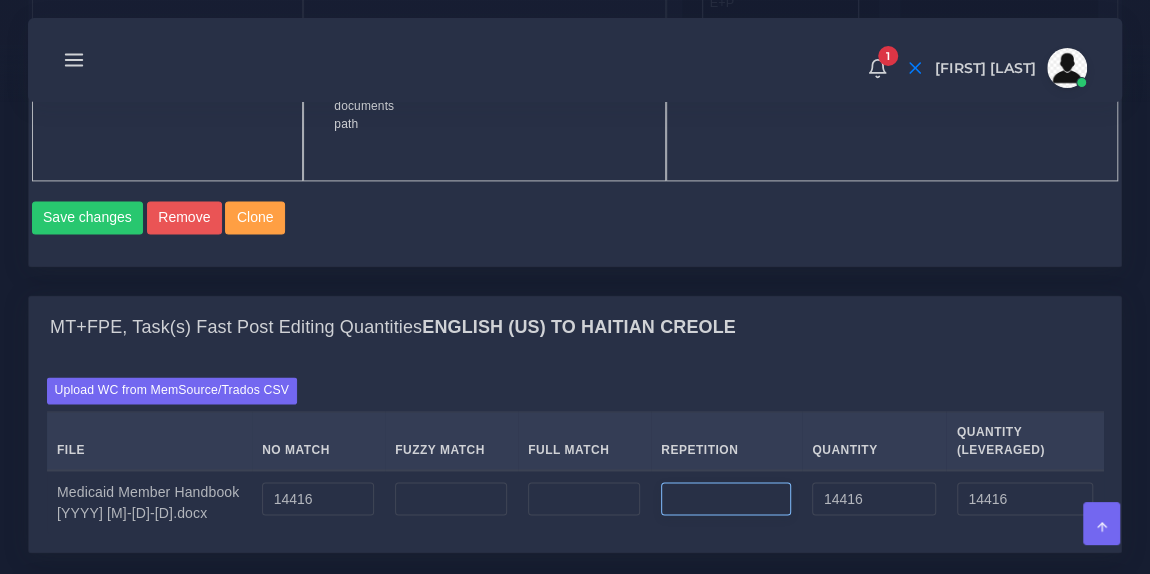 click at bounding box center (726, 499) 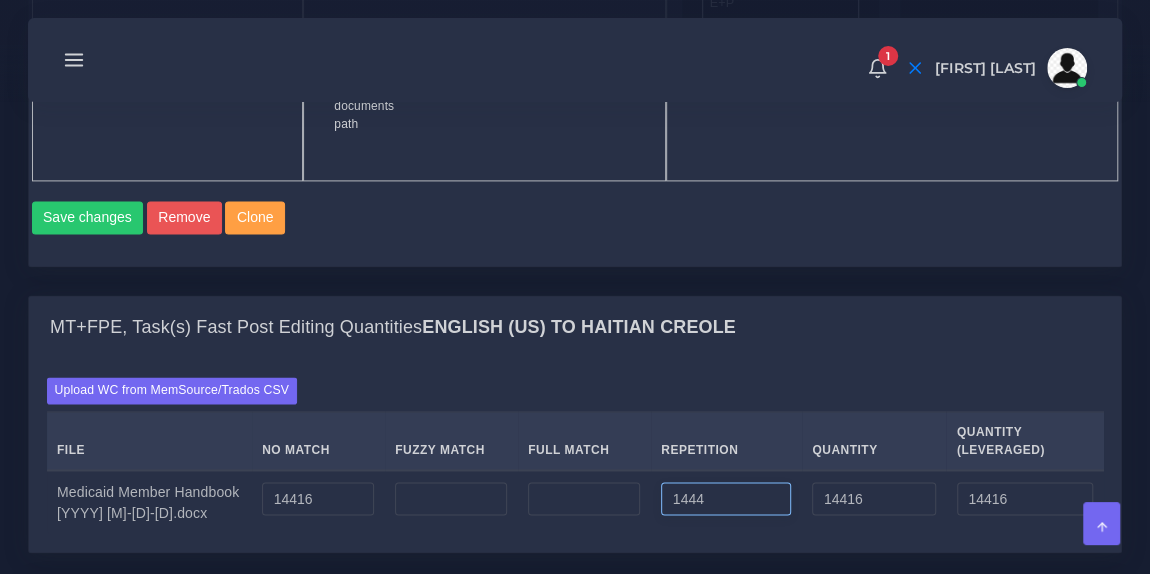 type on "1444" 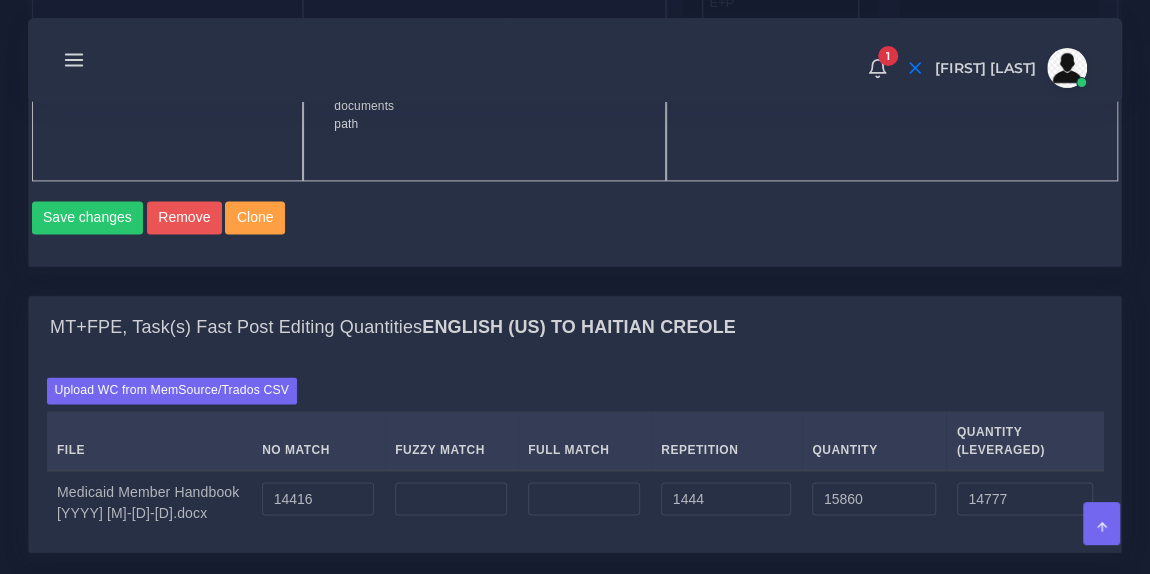 click on "Upload WC from MemSource/Trados CSV
File
No Match
Fuzzy Match
Full Match
Repetition
Quantity
Quantity (Leveraged)" at bounding box center [575, 455] 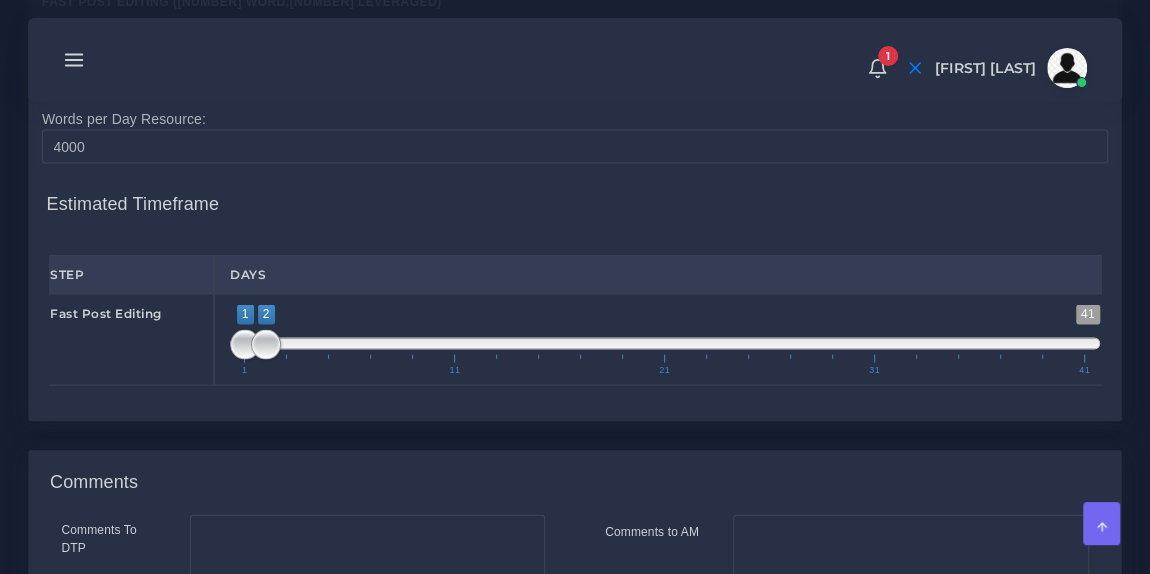 scroll, scrollTop: 1973, scrollLeft: 0, axis: vertical 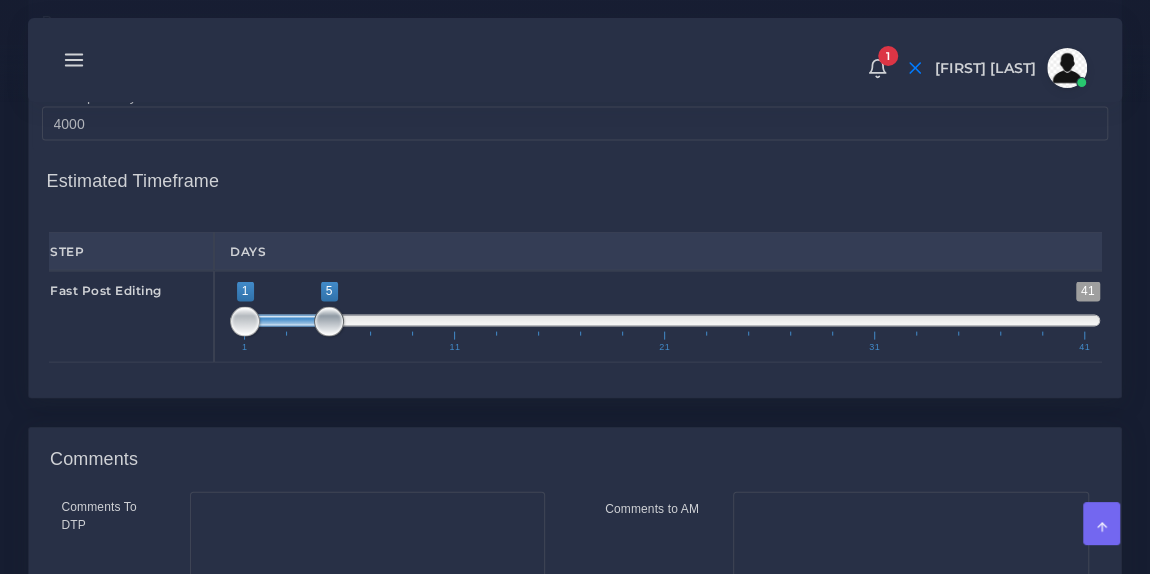 drag, startPoint x: 266, startPoint y: 314, endPoint x: 333, endPoint y: 314, distance: 67 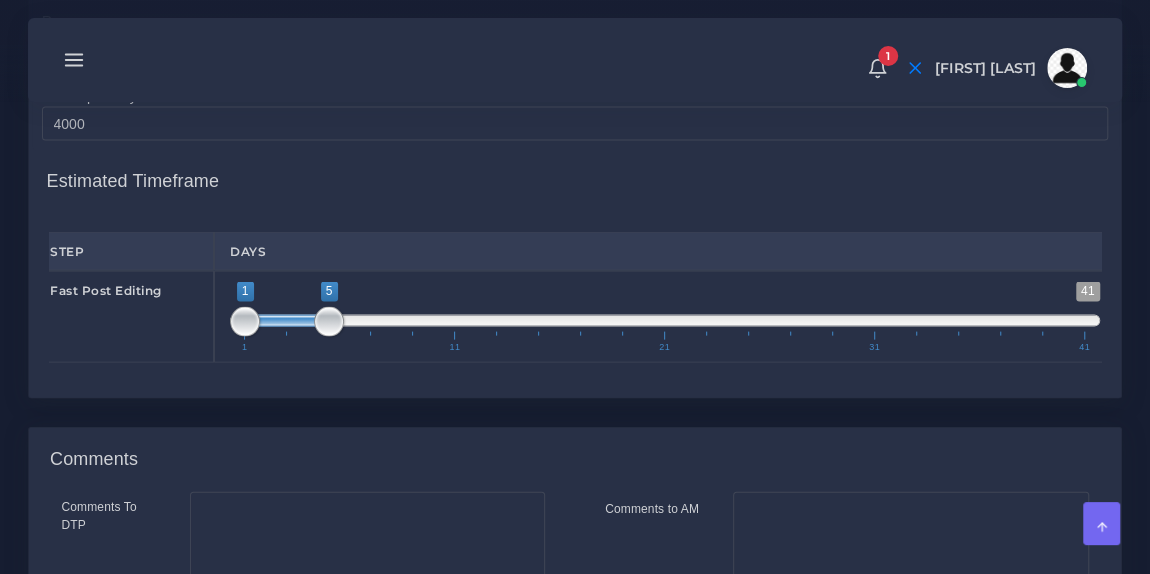 scroll, scrollTop: 2258, scrollLeft: 0, axis: vertical 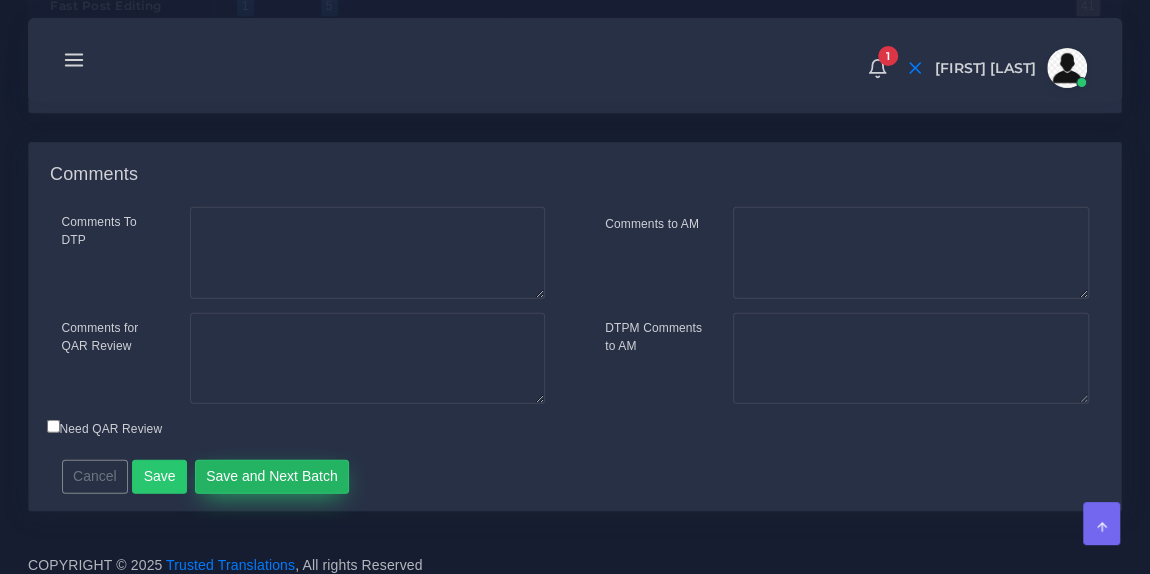 click on "Save and Next Batch" at bounding box center (272, 477) 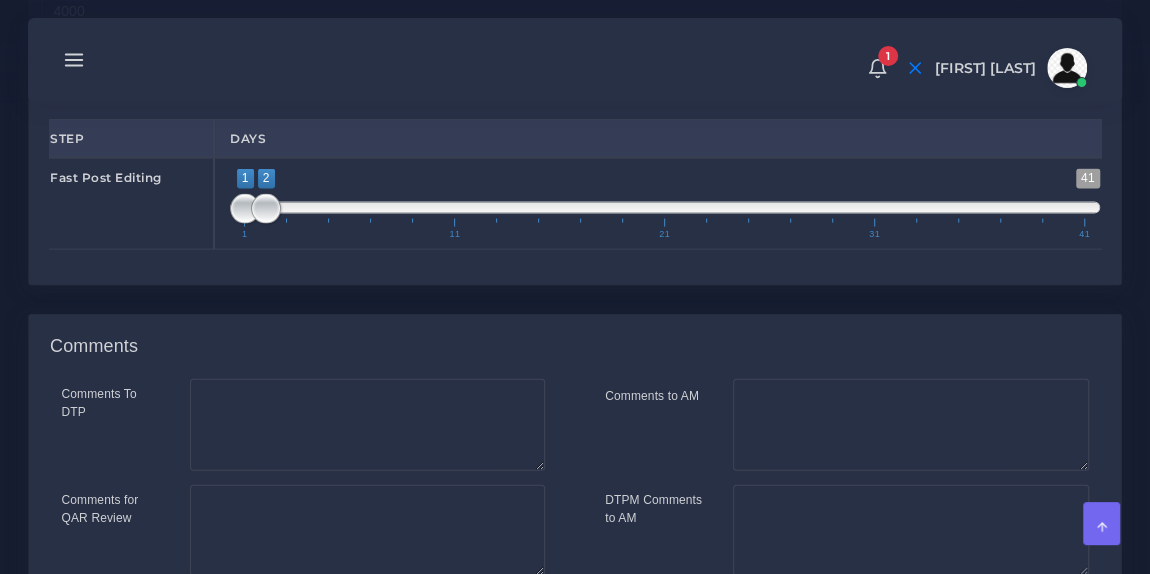 scroll, scrollTop: 2085, scrollLeft: 0, axis: vertical 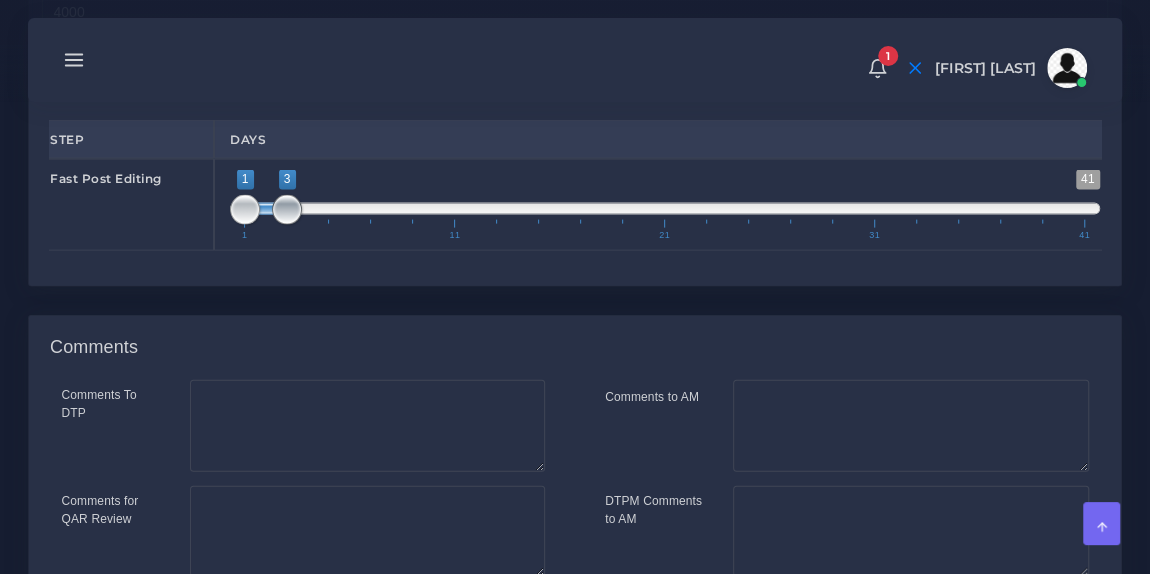 drag, startPoint x: 258, startPoint y: 194, endPoint x: 276, endPoint y: 196, distance: 18.110771 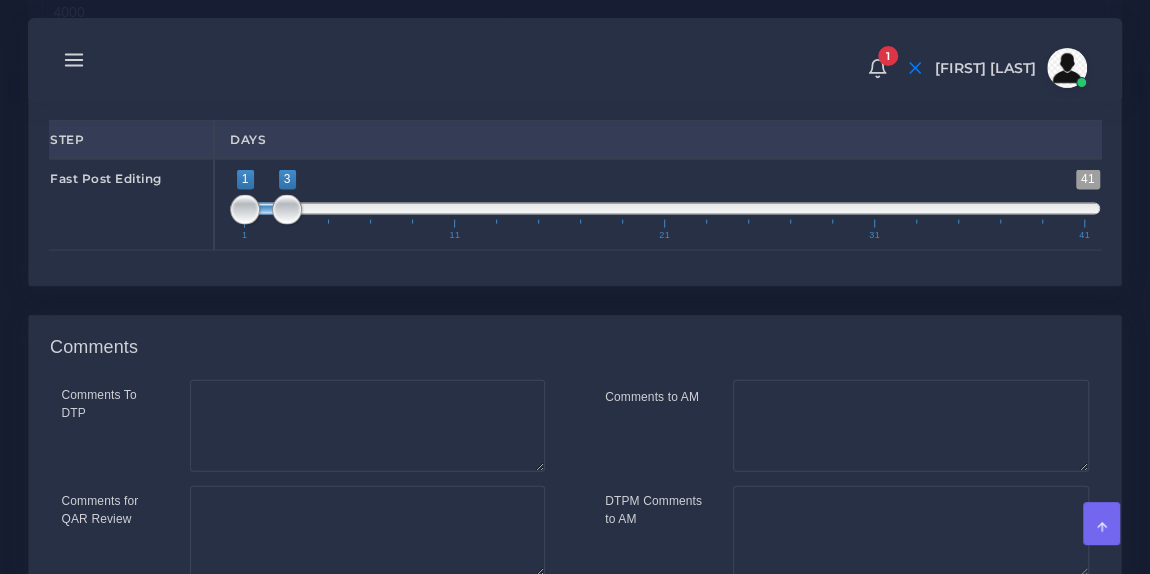 scroll, scrollTop: 2258, scrollLeft: 0, axis: vertical 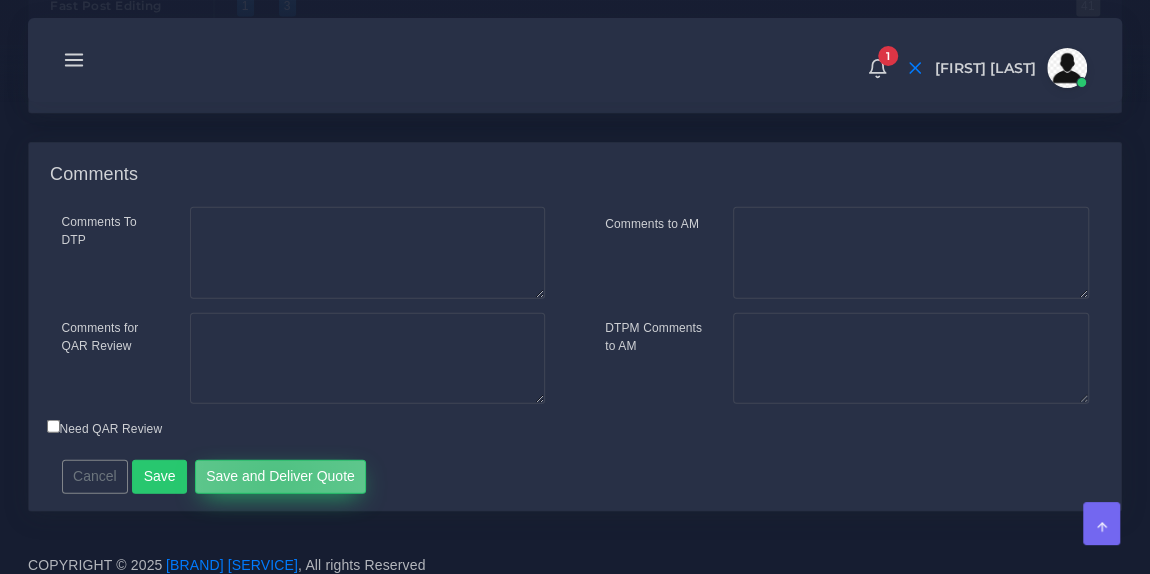 click on "Save and  Deliver Quote" at bounding box center (281, 477) 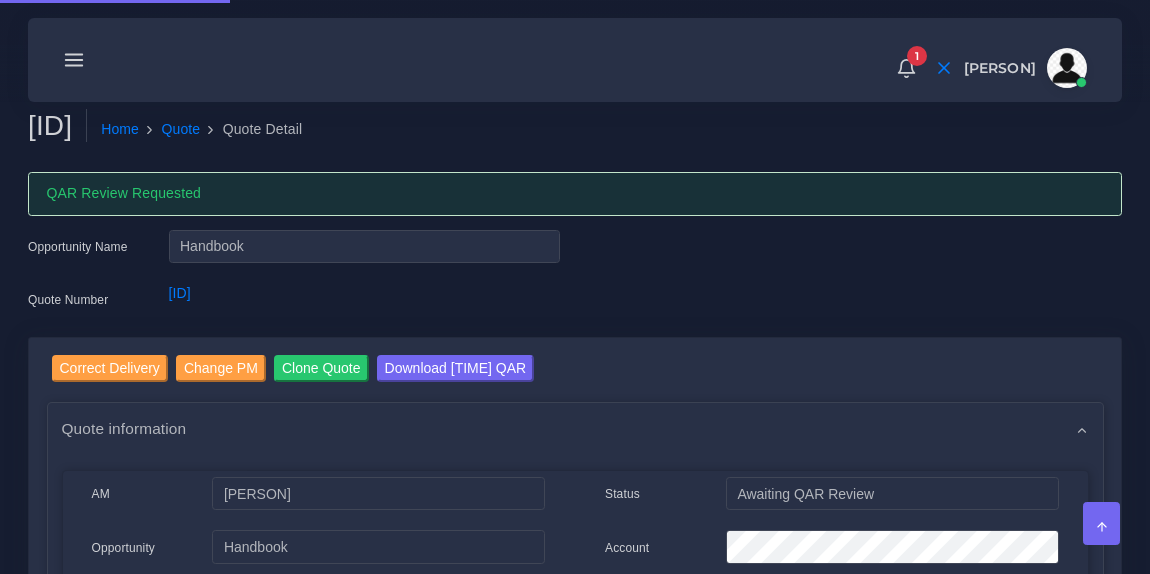 scroll, scrollTop: 0, scrollLeft: 0, axis: both 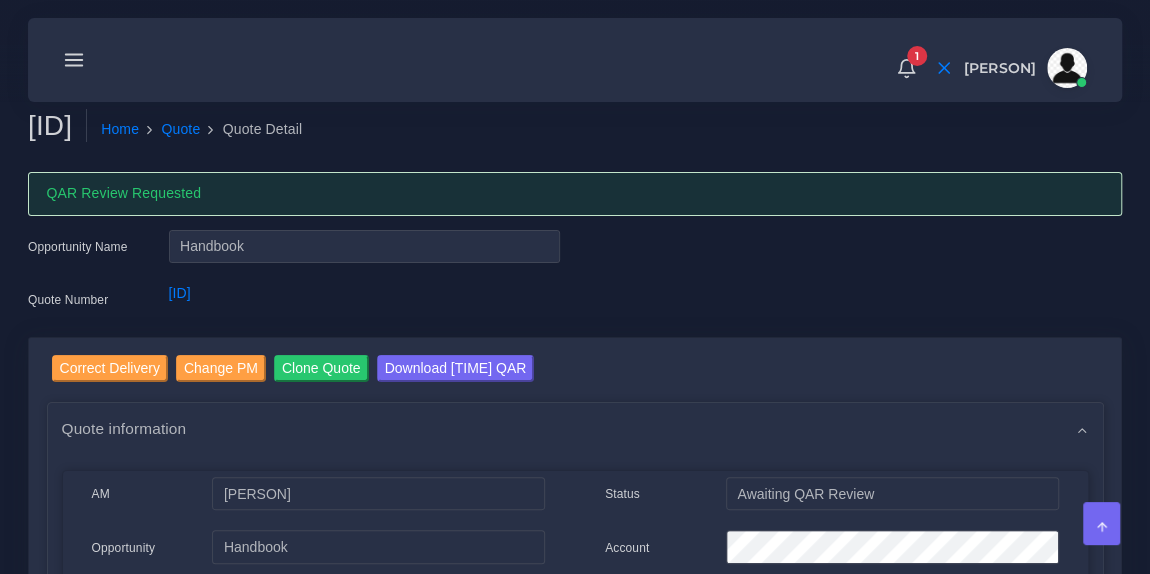 drag, startPoint x: 179, startPoint y: 128, endPoint x: 34, endPoint y: 121, distance: 145.16887 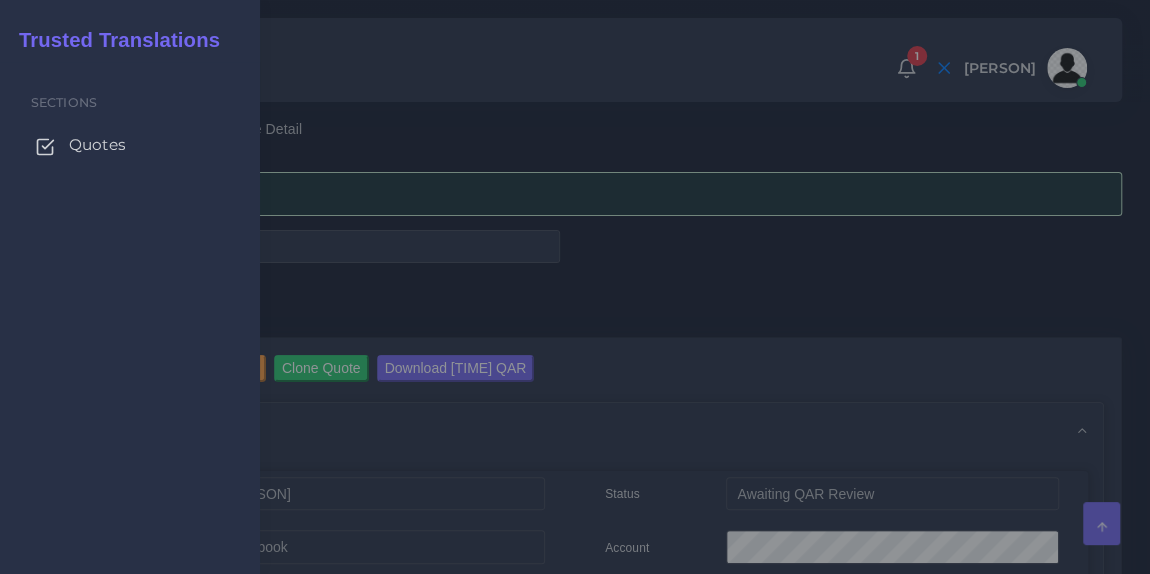 click on "Quotes" at bounding box center (97, 145) 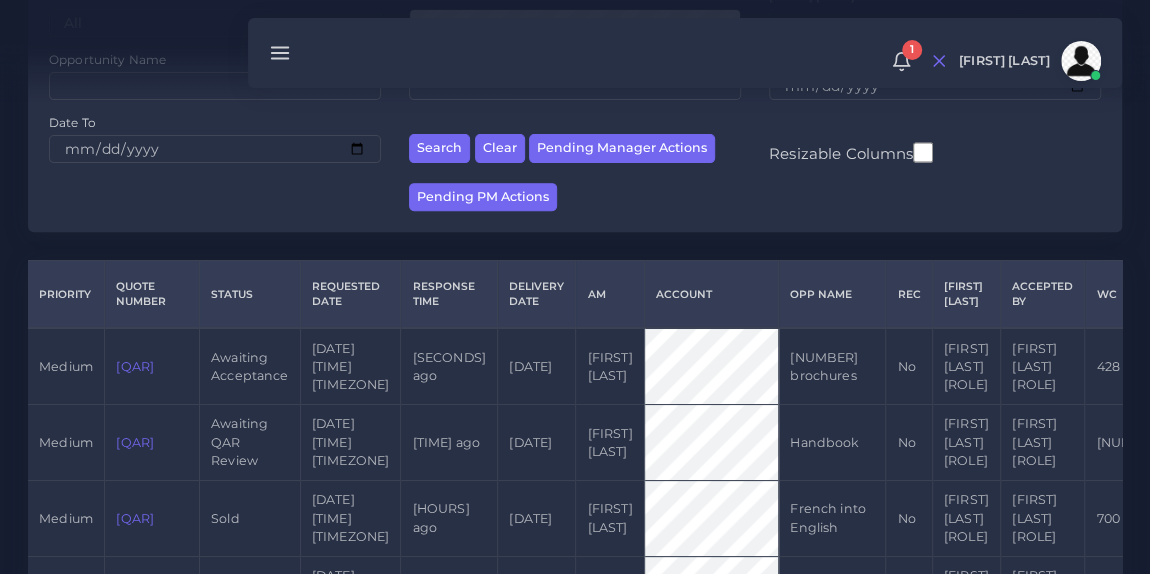 scroll, scrollTop: 303, scrollLeft: 0, axis: vertical 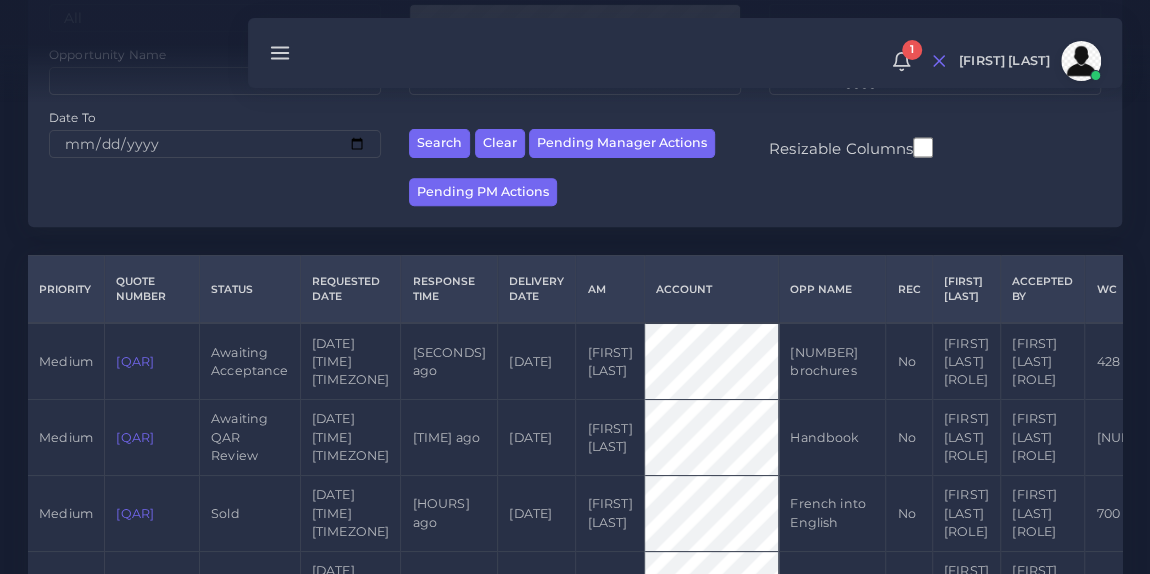 click on "QAR122036" at bounding box center [135, 361] 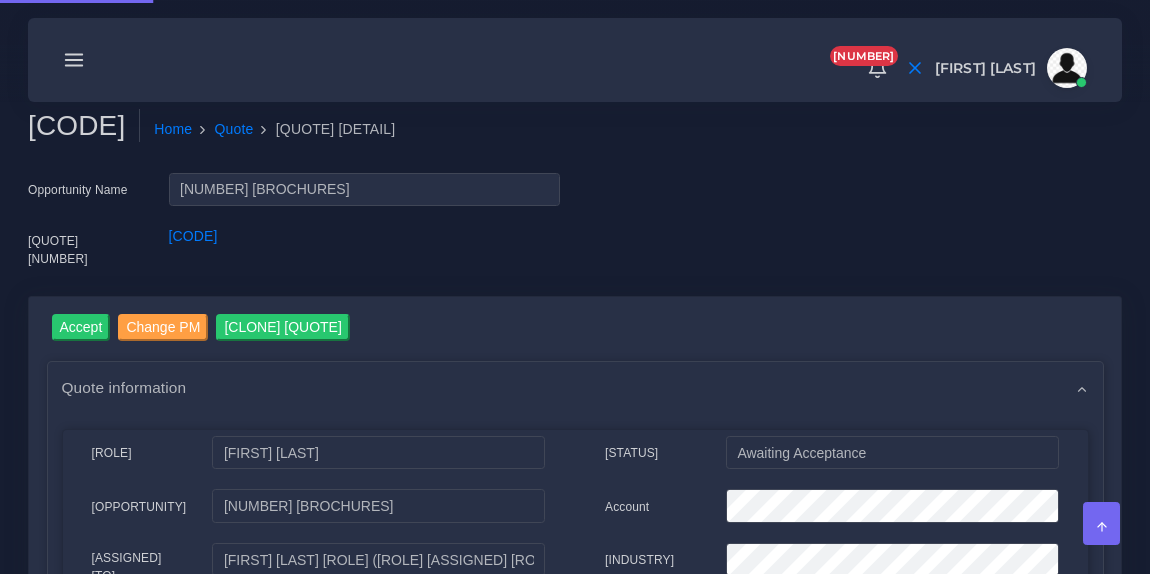 scroll, scrollTop: 0, scrollLeft: 0, axis: both 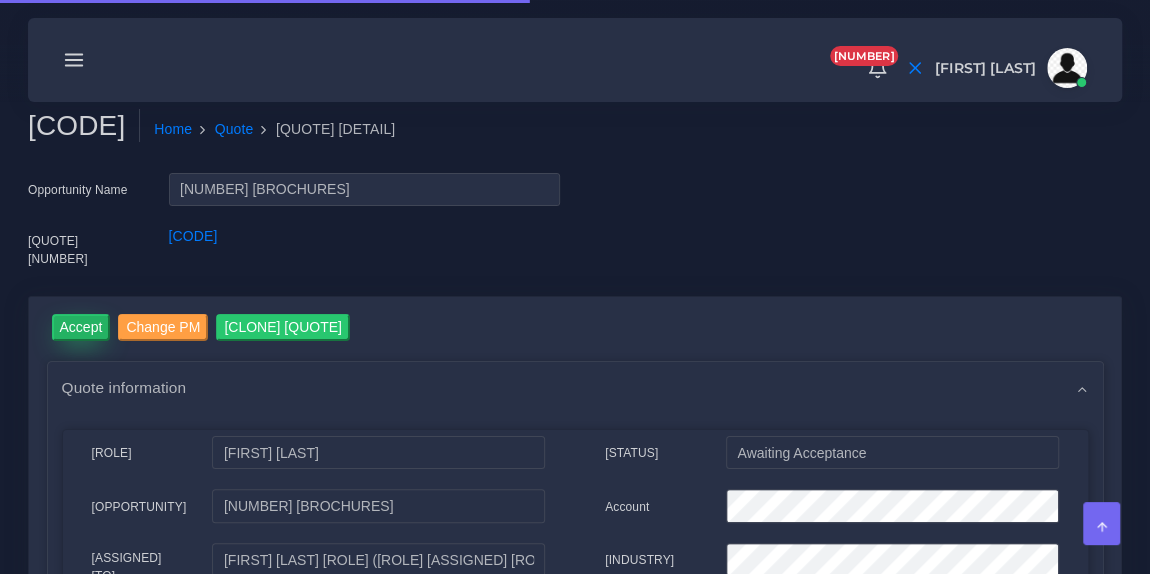 click on "Accept" at bounding box center [81, 327] 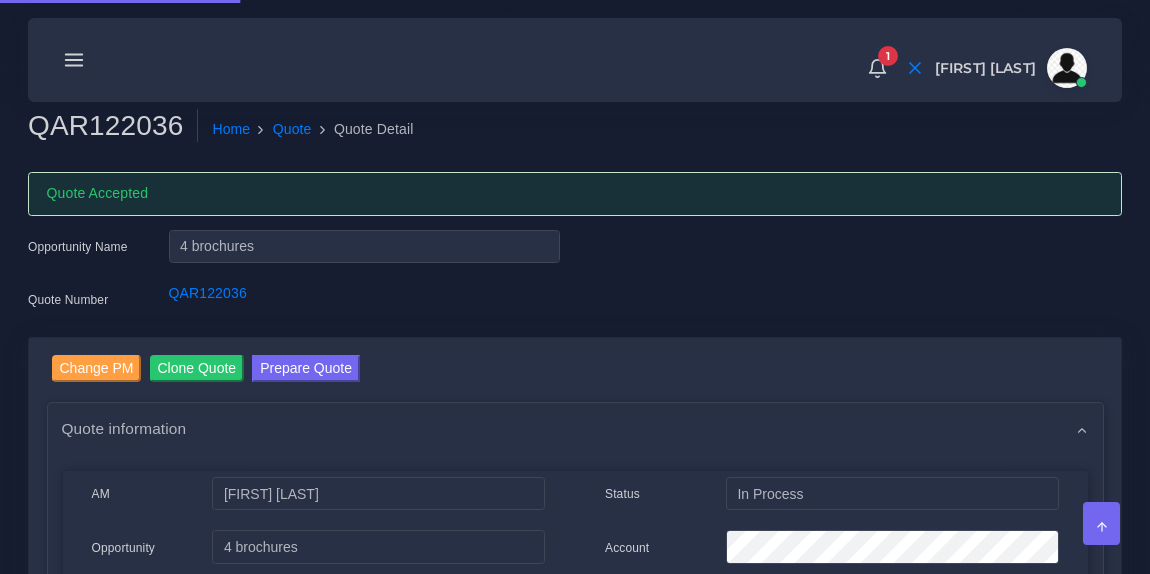 scroll, scrollTop: 0, scrollLeft: 0, axis: both 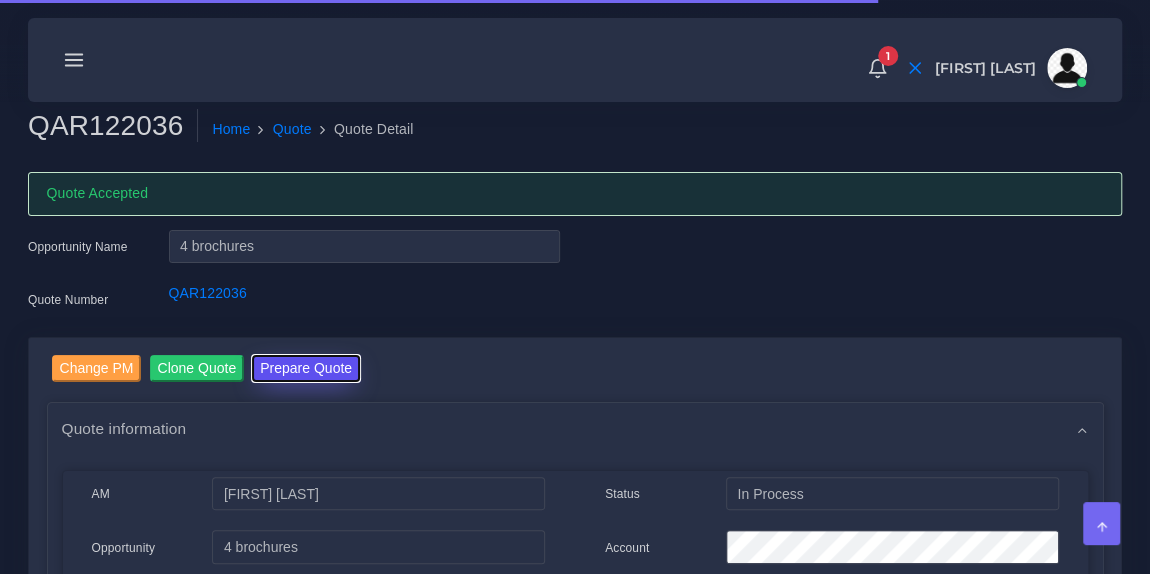 click on "Prepare Quote" at bounding box center [306, 368] 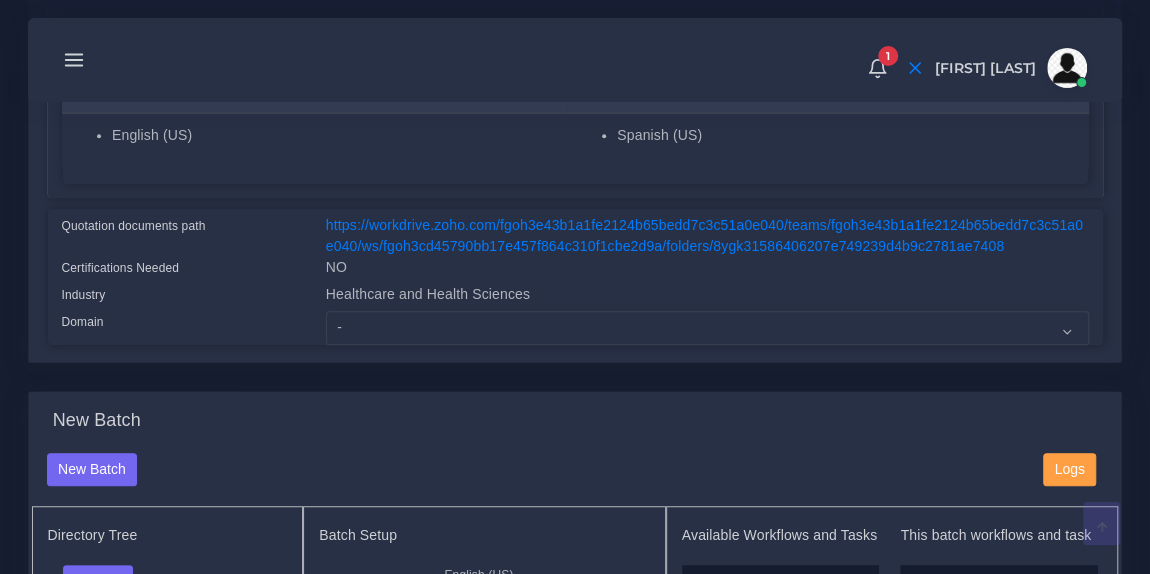 scroll, scrollTop: 418, scrollLeft: 0, axis: vertical 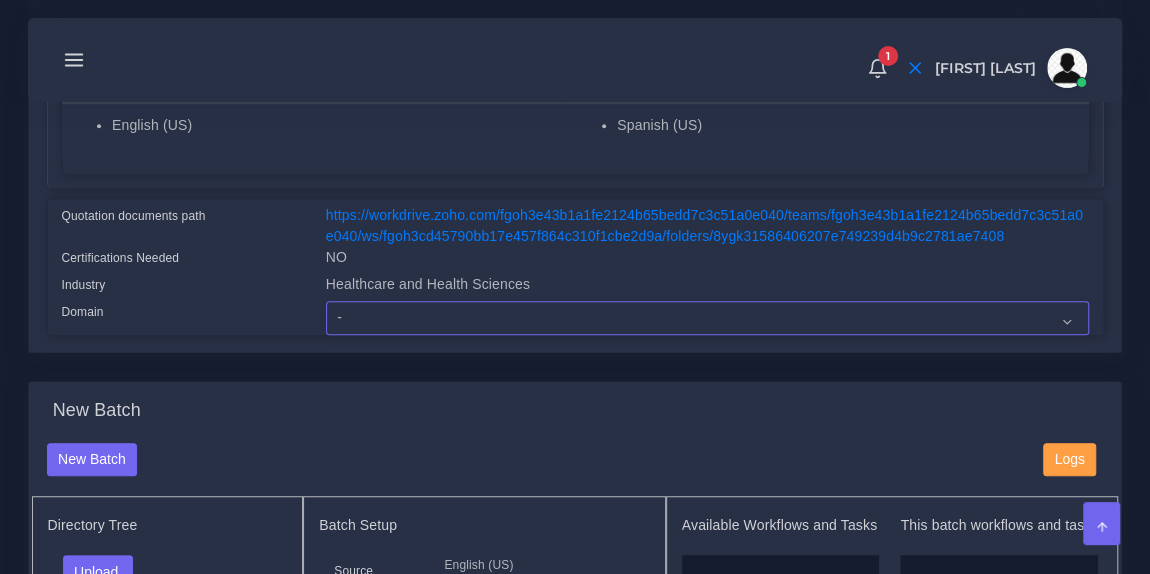 click on "-
Advertising and Media
Agriculture, Forestry and Fishing
Architecture, Building and Construction
Automotive
Chemicals
Computer Hardware
Computer Software
Consumer Electronics - Home appliances
Education
Energy, Water, Transportation and Utilities
Finance - Banking
Food Manufacturing and Services
Healthcare and Health Sciences
Hospitality, Leisure, Tourism and Arts
Human Resources - HR
Industrial Electronics
Industrial Manufacturing Insurance" at bounding box center [707, 318] 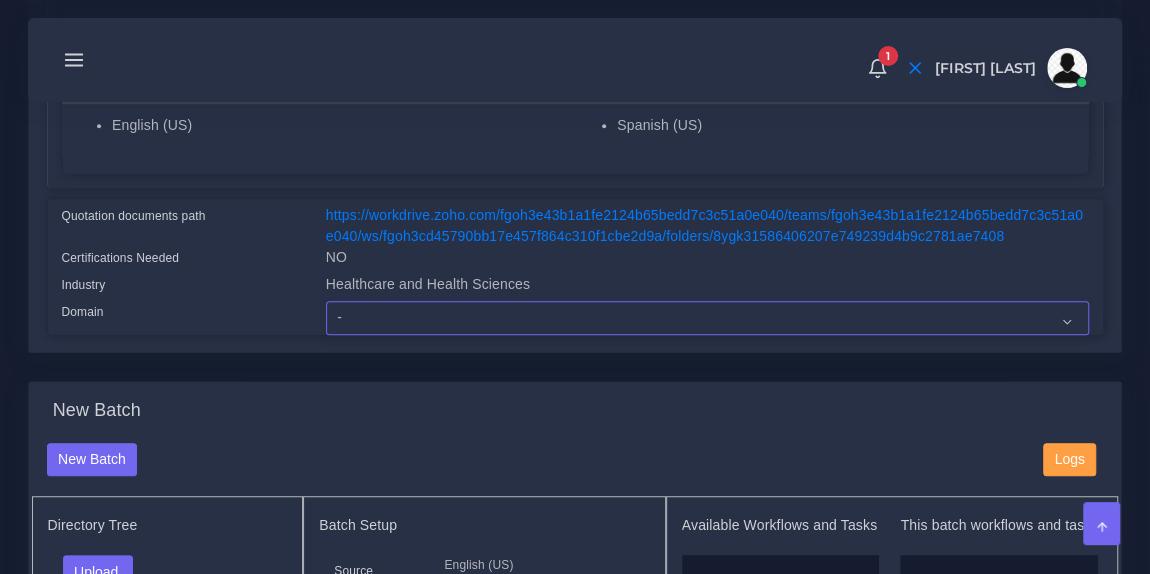 select on "Healthcare and Health Sciences" 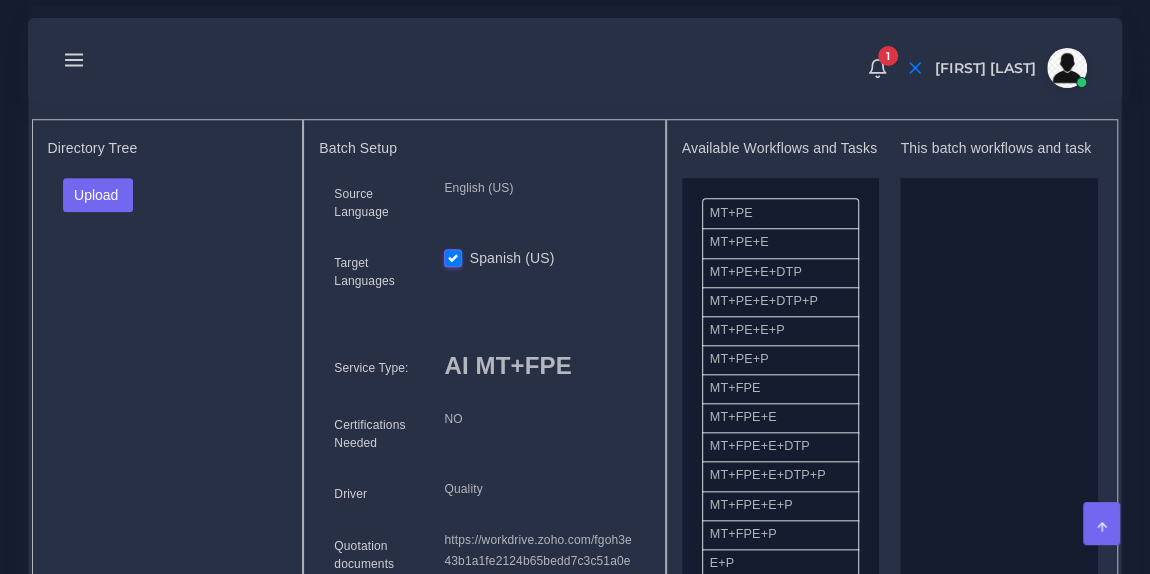 scroll, scrollTop: 878, scrollLeft: 0, axis: vertical 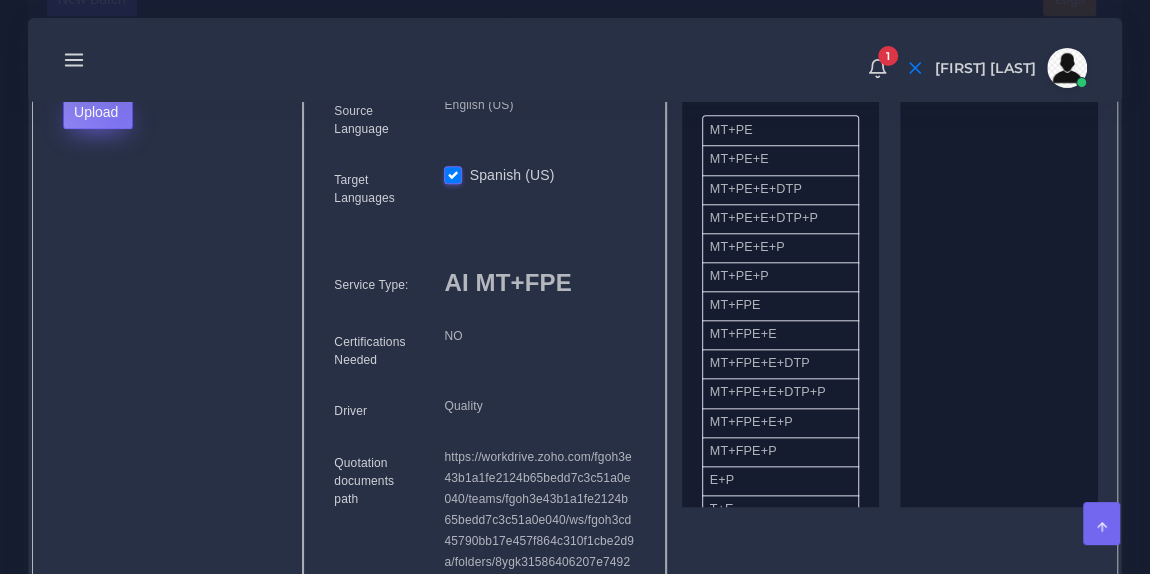 click on "Upload" at bounding box center (98, 112) 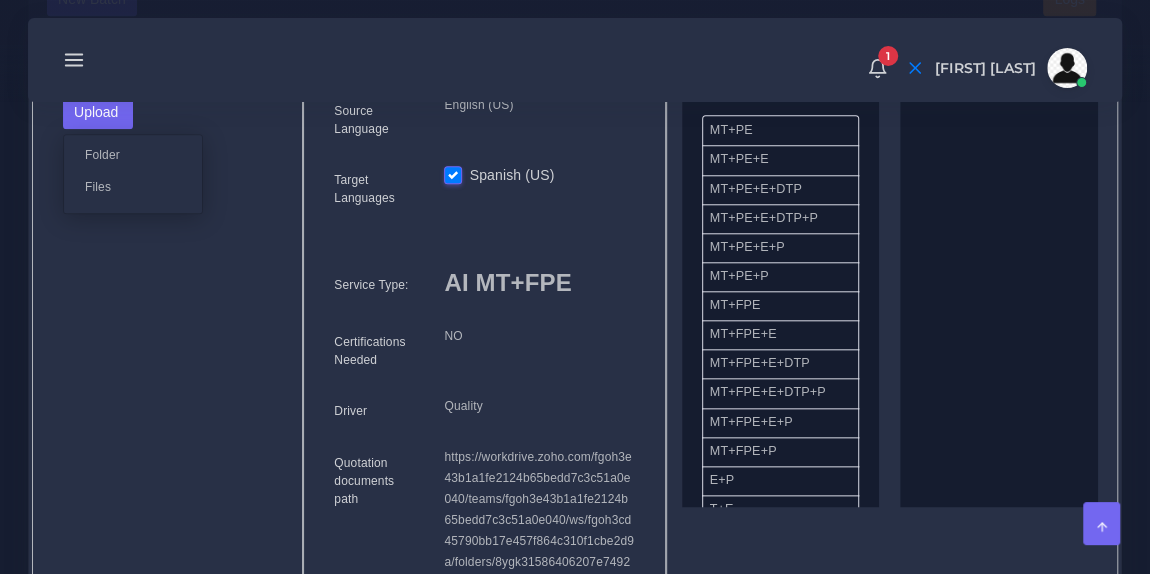 click on "Folder
Files" at bounding box center (133, 174) 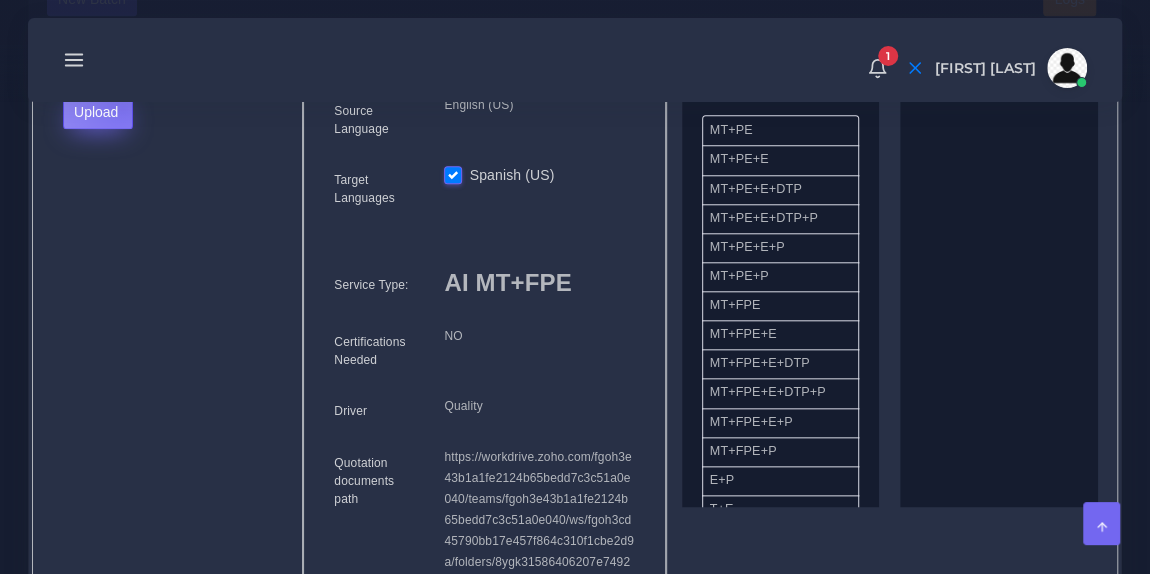 click on "Upload" at bounding box center (98, 112) 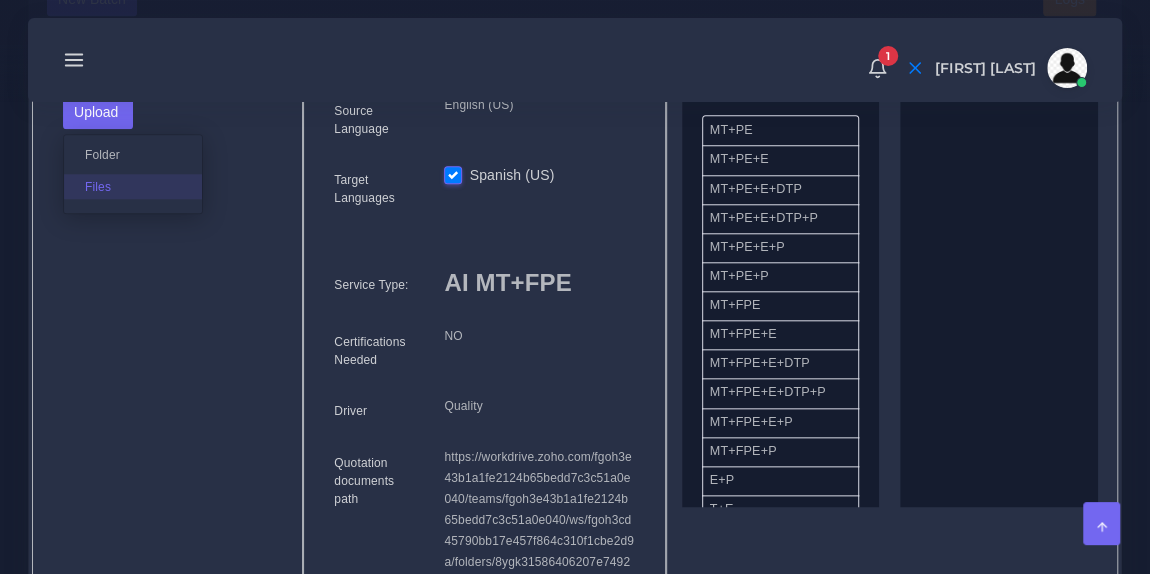 click on "Files" at bounding box center (133, 186) 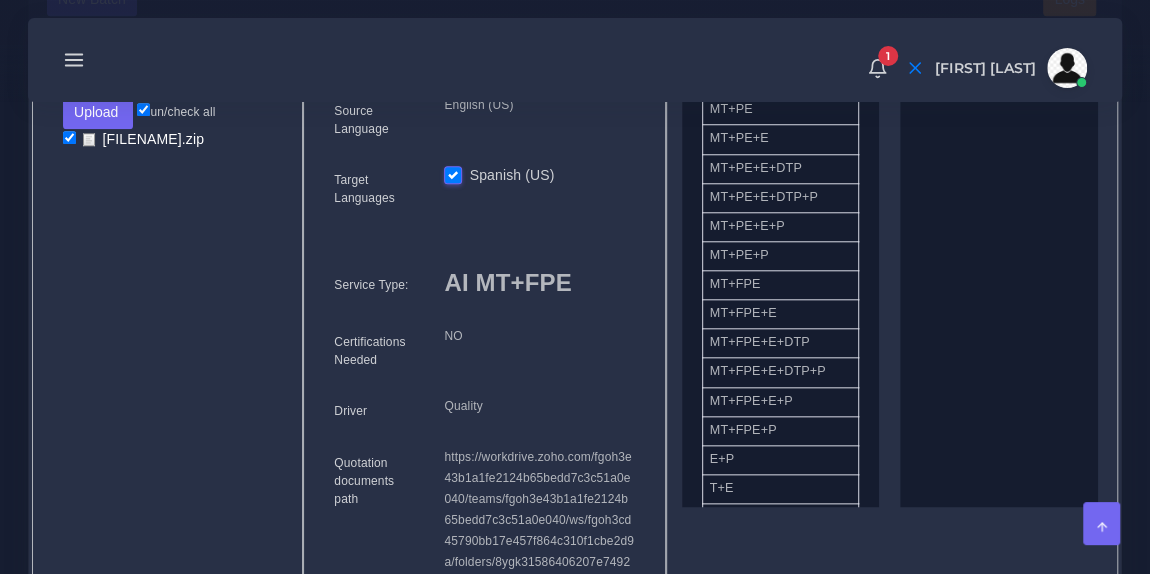 scroll, scrollTop: 0, scrollLeft: 0, axis: both 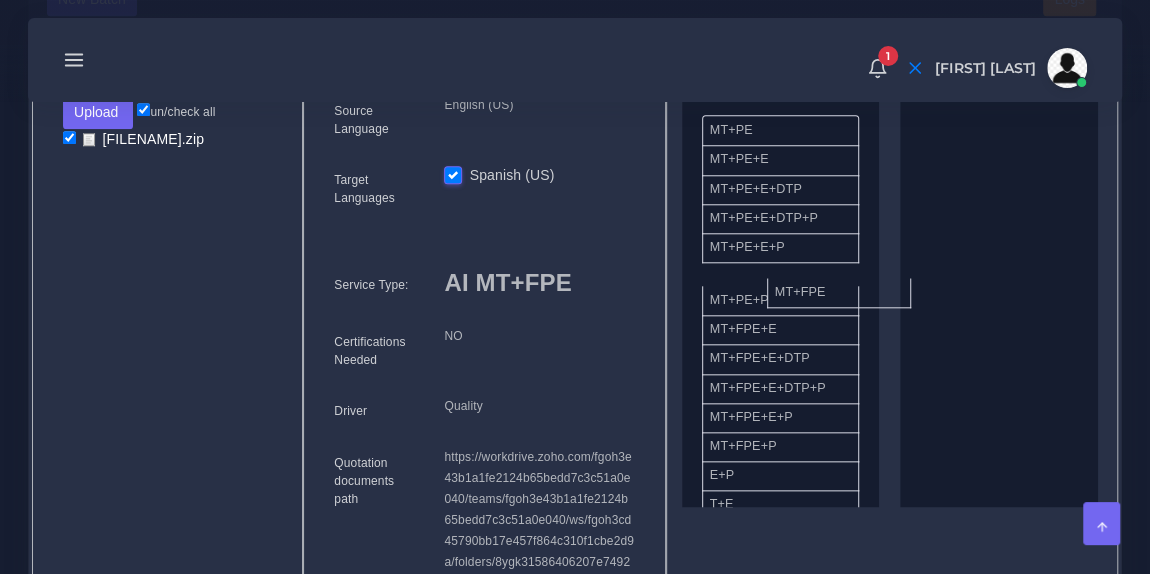 drag, startPoint x: 797, startPoint y: 305, endPoint x: 968, endPoint y: 245, distance: 181.22086 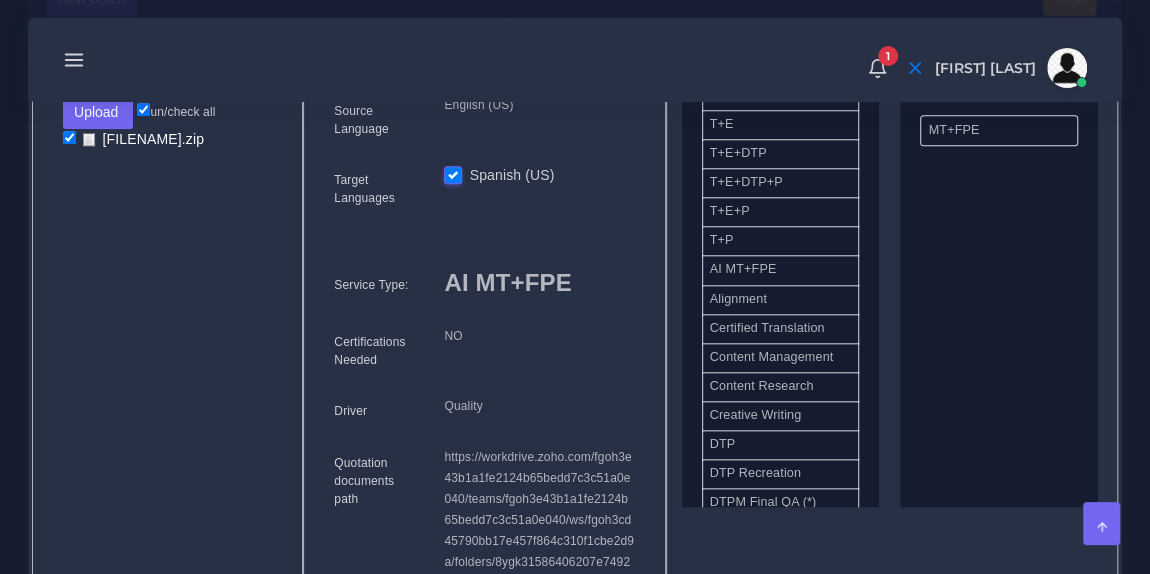 scroll, scrollTop: 508, scrollLeft: 0, axis: vertical 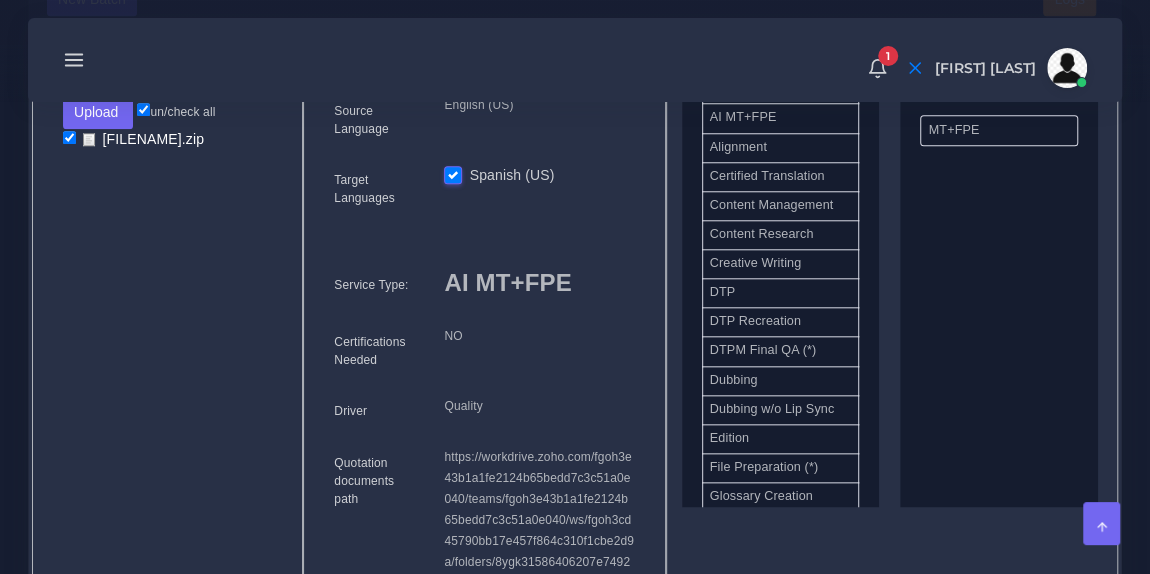 drag, startPoint x: 787, startPoint y: 296, endPoint x: 998, endPoint y: 242, distance: 217.80037 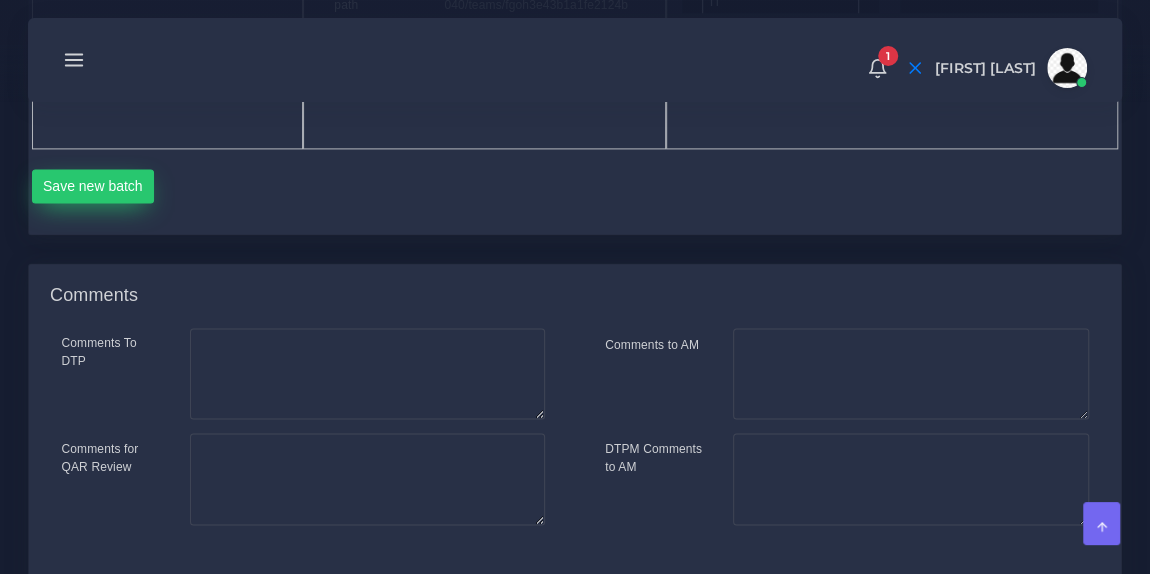 scroll, scrollTop: 1372, scrollLeft: 0, axis: vertical 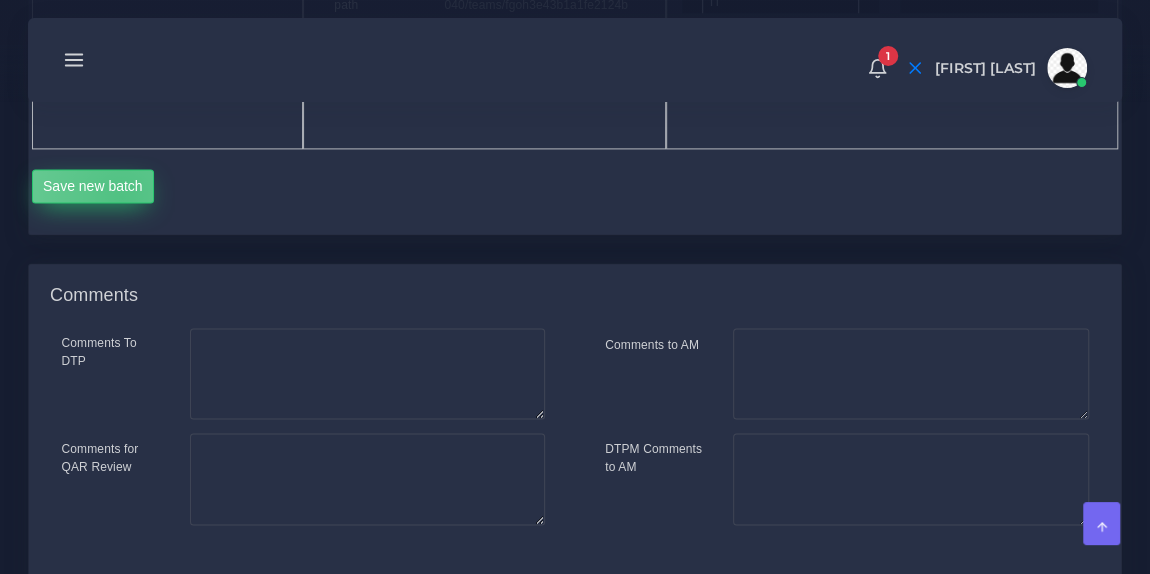 click on "Save new batch" at bounding box center [93, 186] 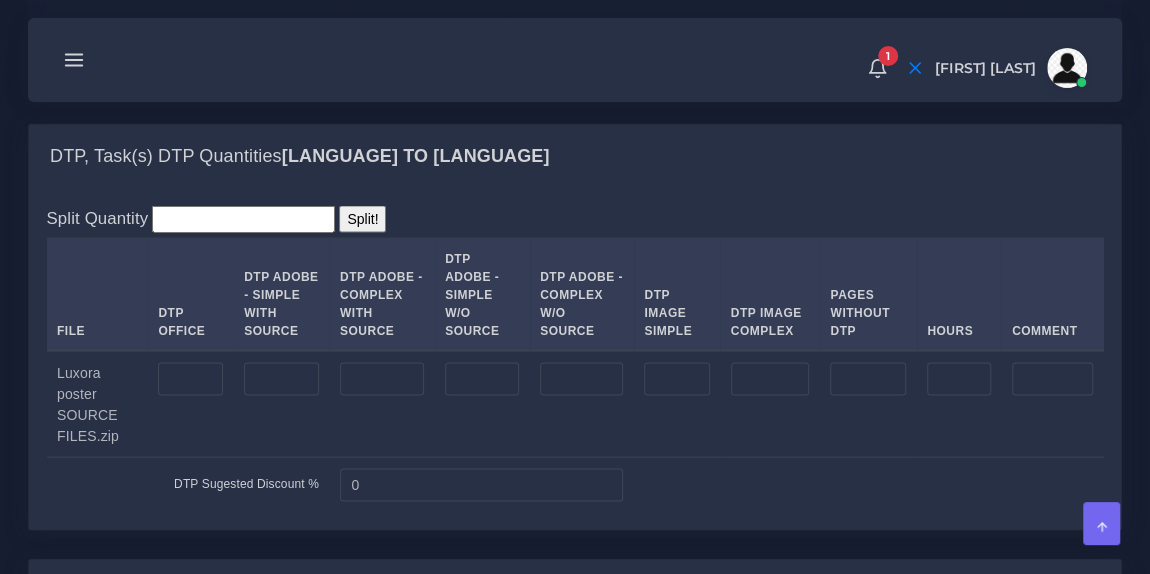 scroll, scrollTop: 1858, scrollLeft: 0, axis: vertical 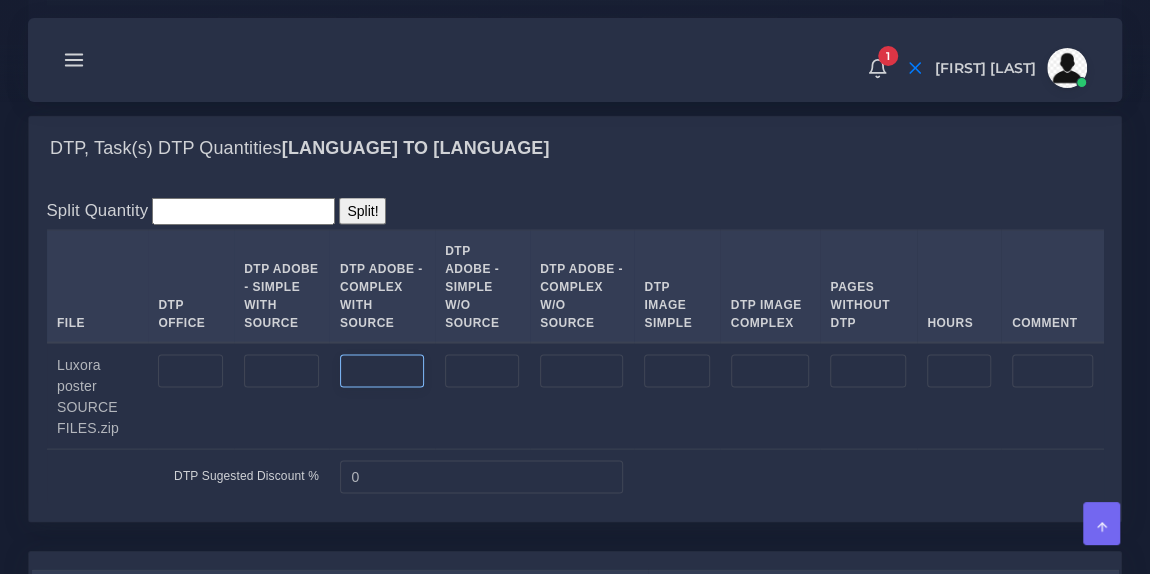 click at bounding box center (382, 371) 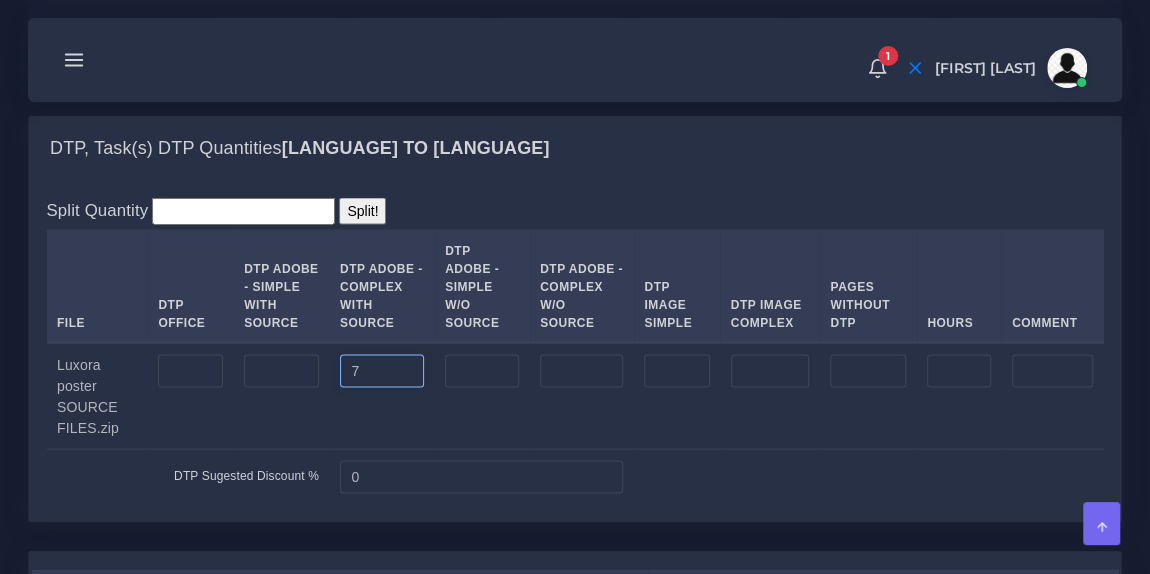 type on "7" 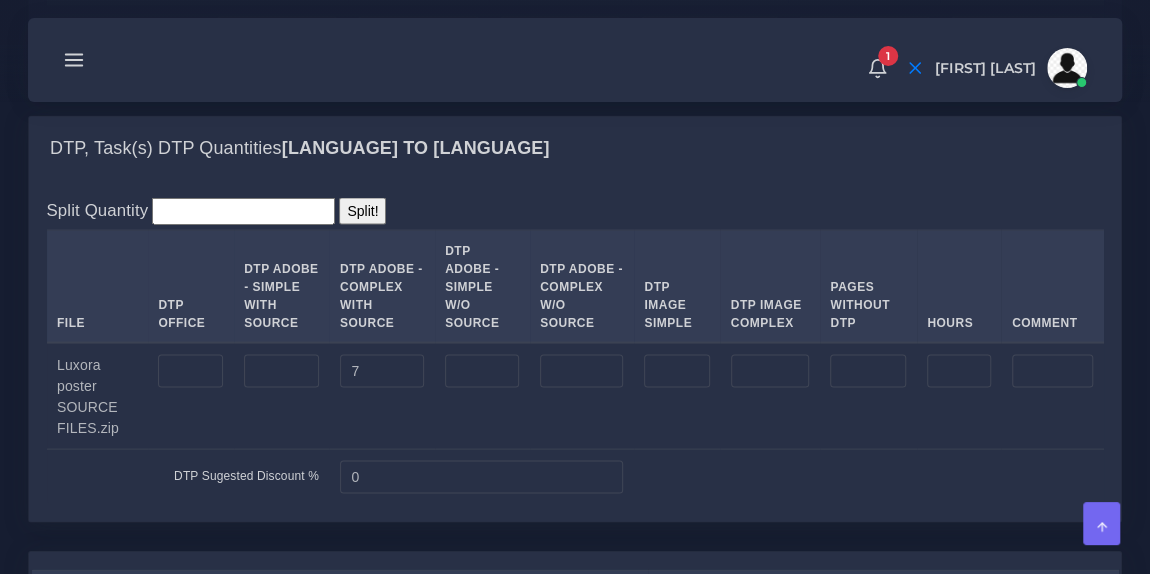 click on "Split Quantity
Split!
File
DTP Office
DTP Adobe - Simple With Source
DTP Adobe - Complex With Source
DTP Adobe - Simple W/O Source DTP Adobe - Complex W/O Source DTP Image Simple Hours 7" at bounding box center (575, 350) 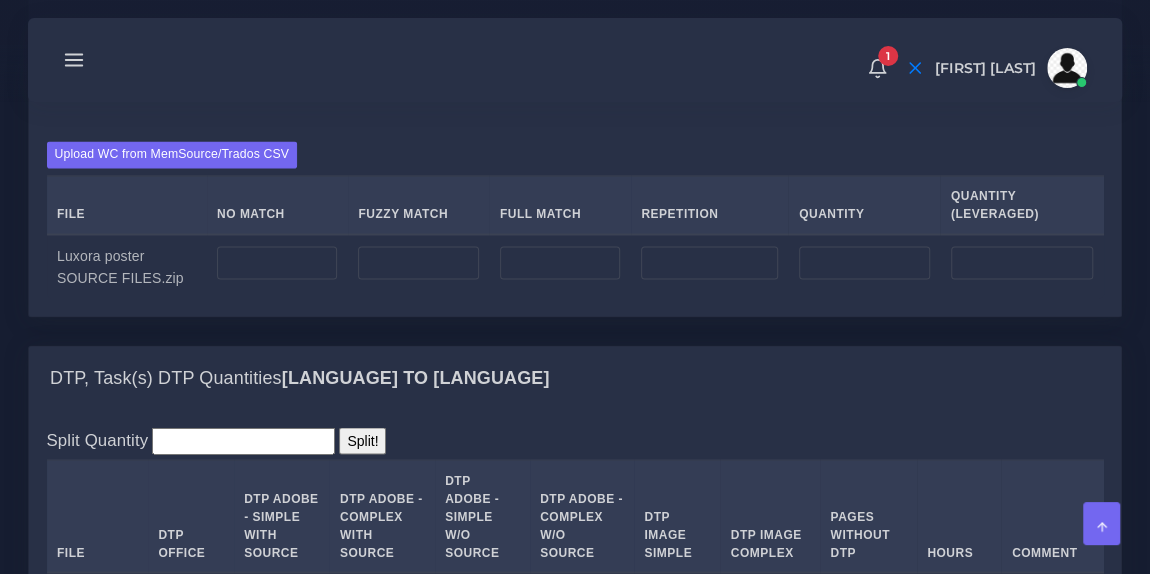 scroll, scrollTop: 1627, scrollLeft: 0, axis: vertical 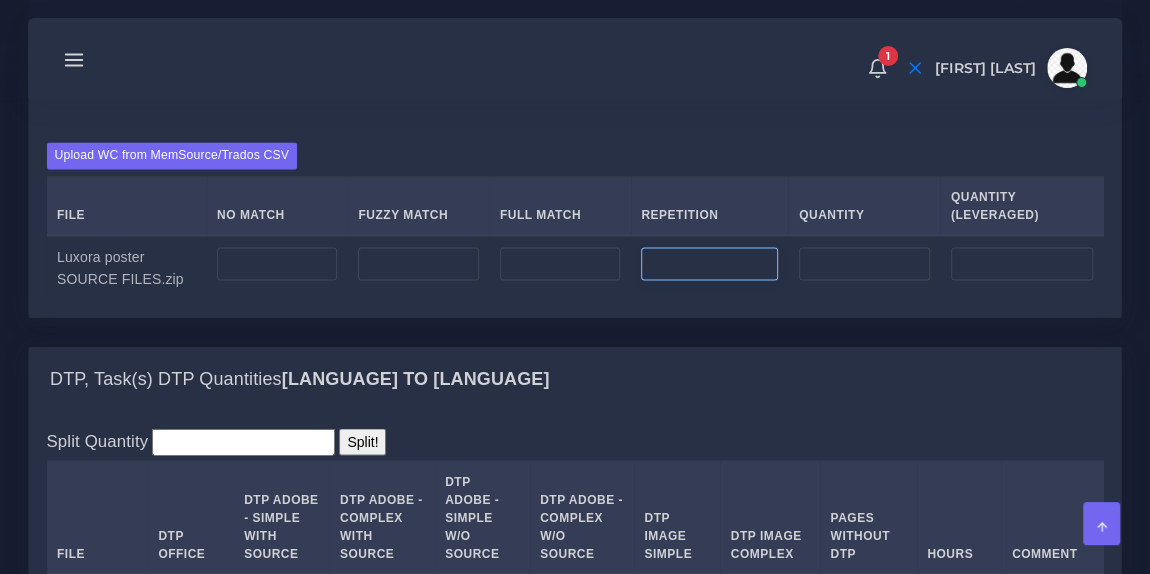 click at bounding box center (709, 264) 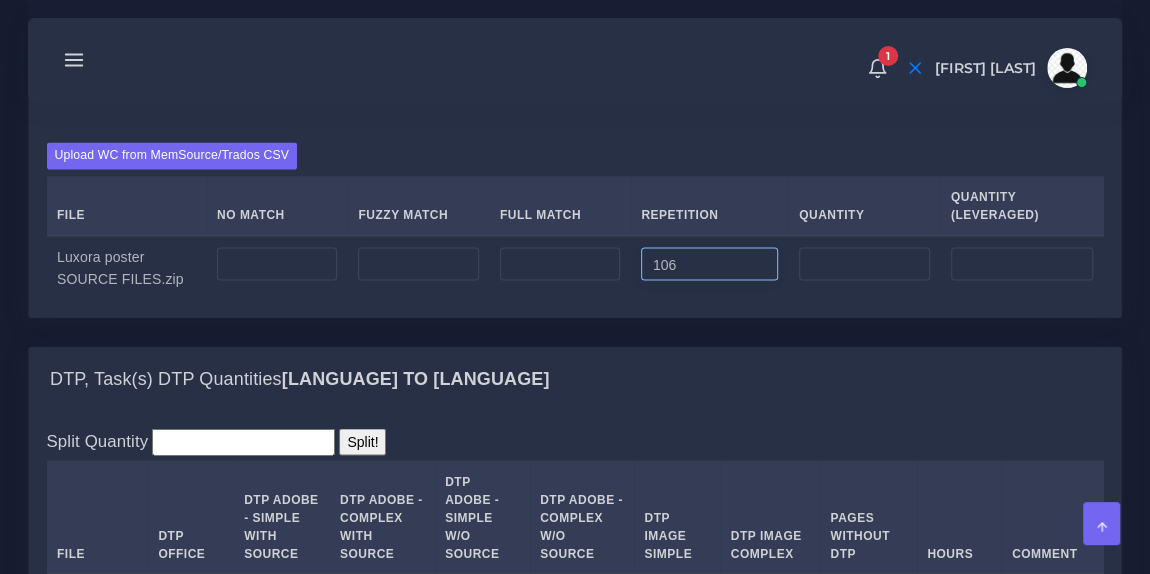 type on "106" 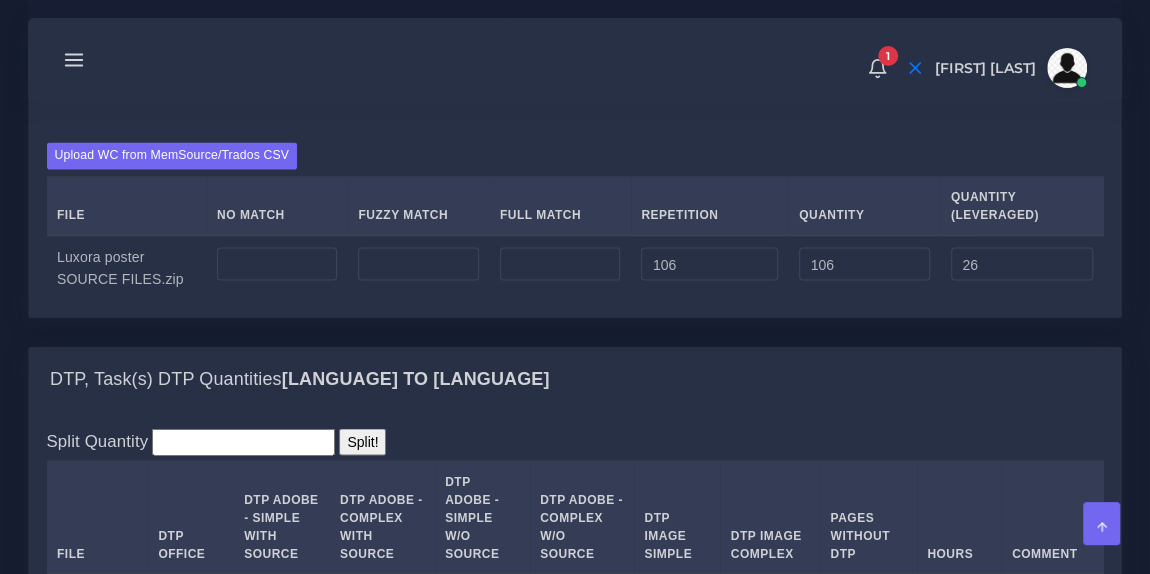 click on "Upload WC from MemSource/Trados CSV
File
No Match
Fuzzy Match
Full Match
Repetition
Quantity
Quantity (Leveraged)
106" at bounding box center [575, 220] 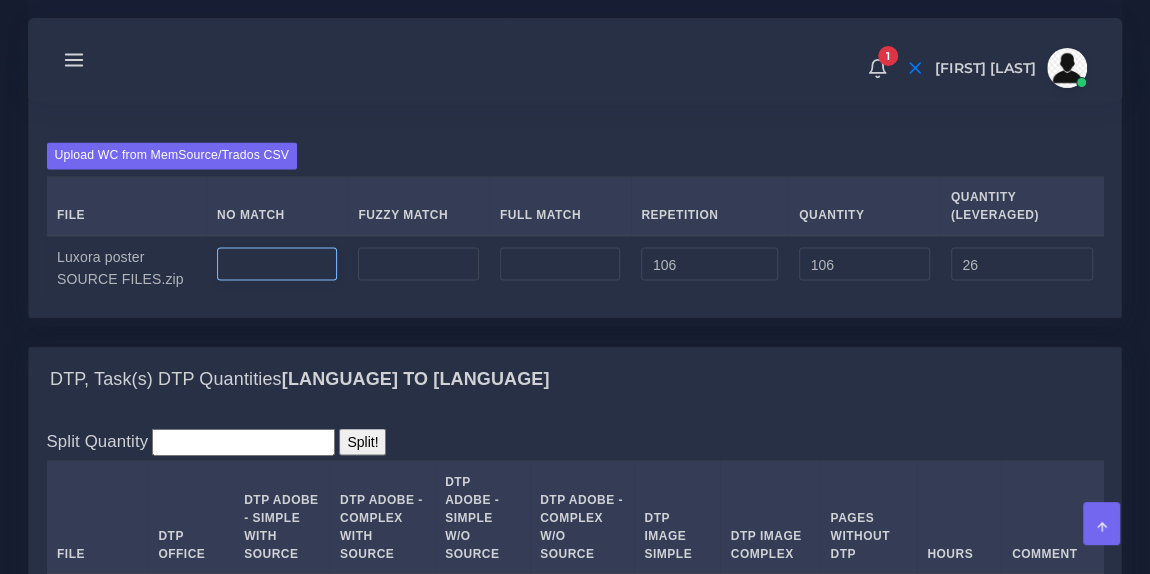 click at bounding box center [277, 264] 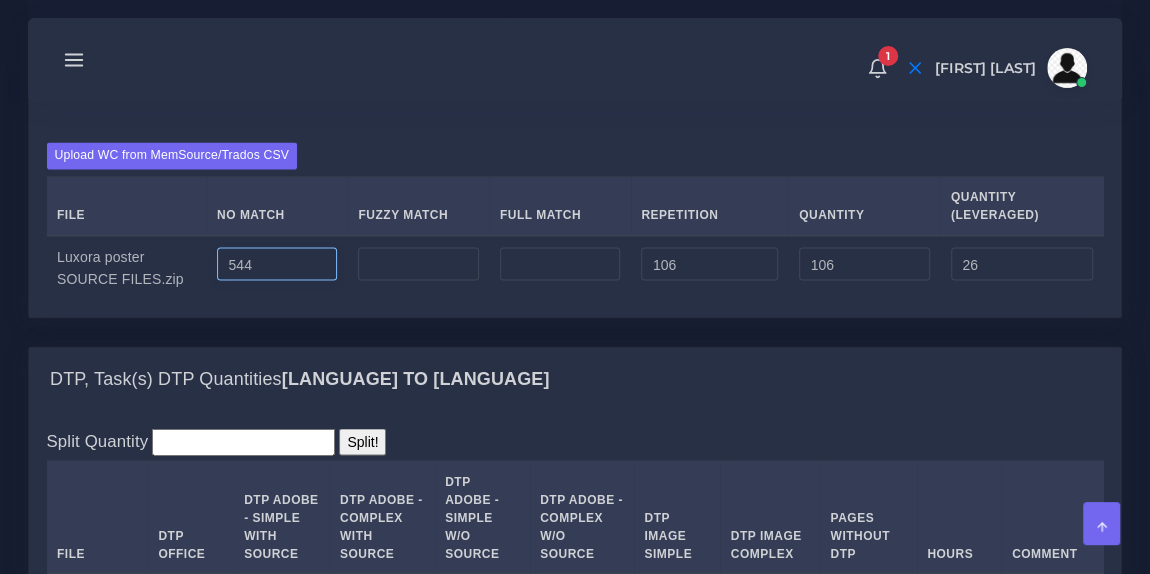 type on "544" 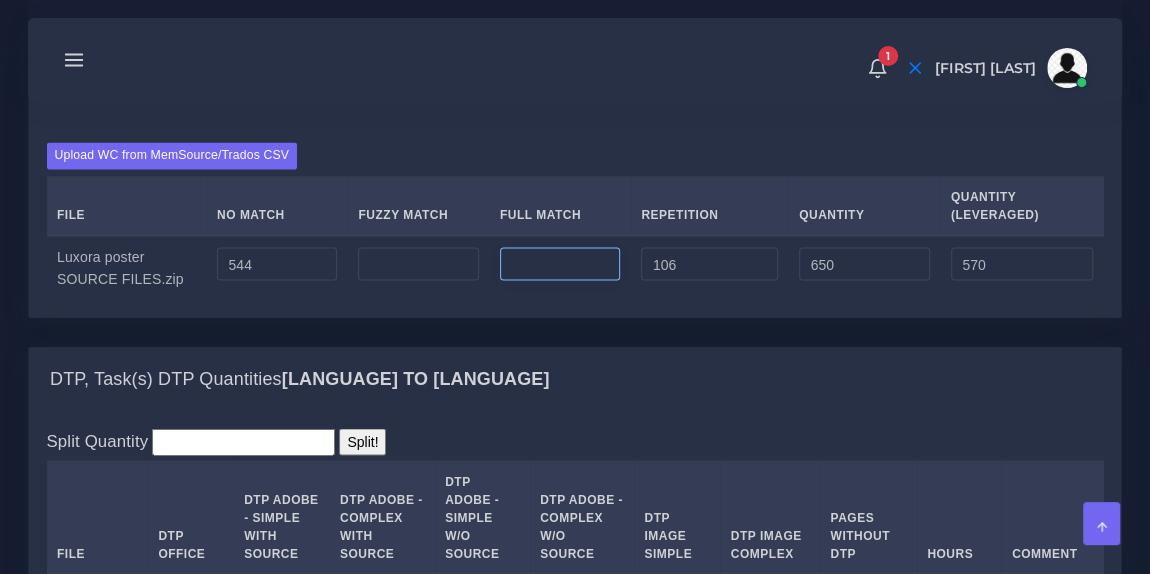 click at bounding box center [560, 264] 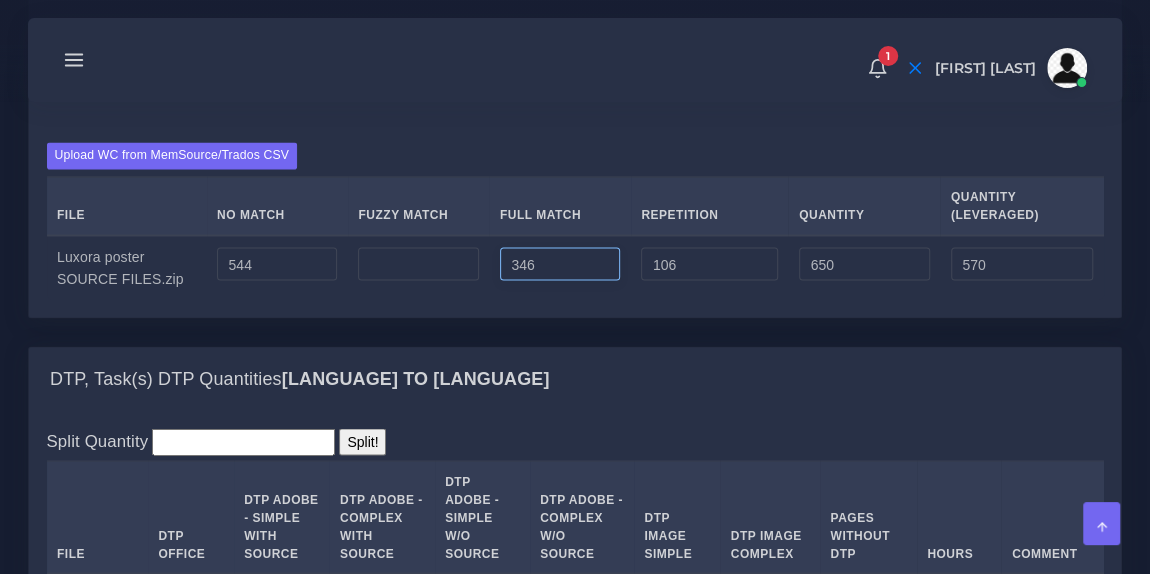 type on "346" 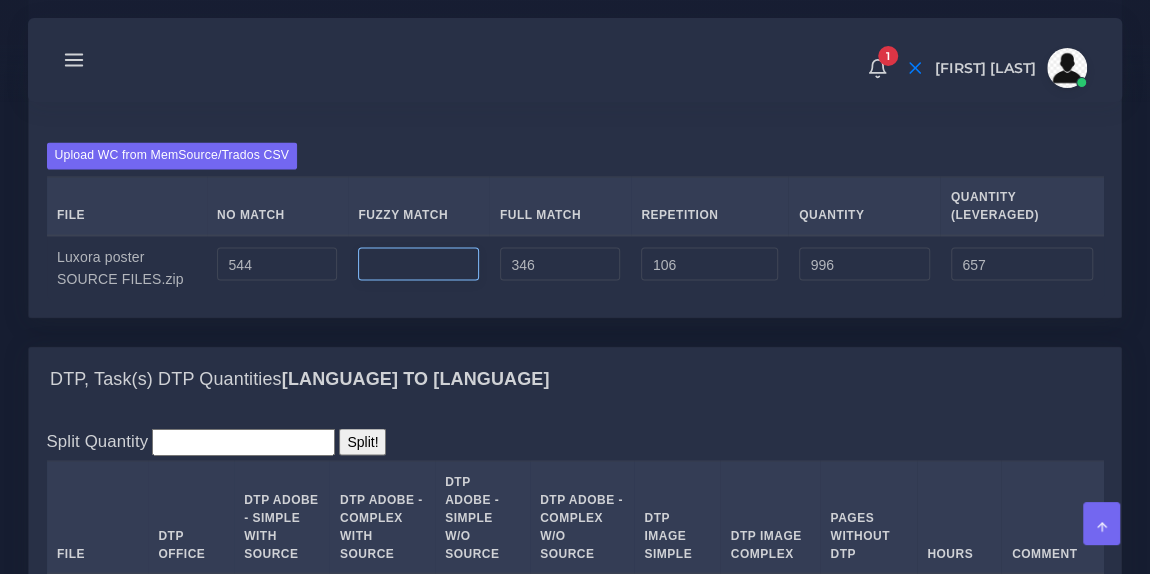 click at bounding box center [418, 264] 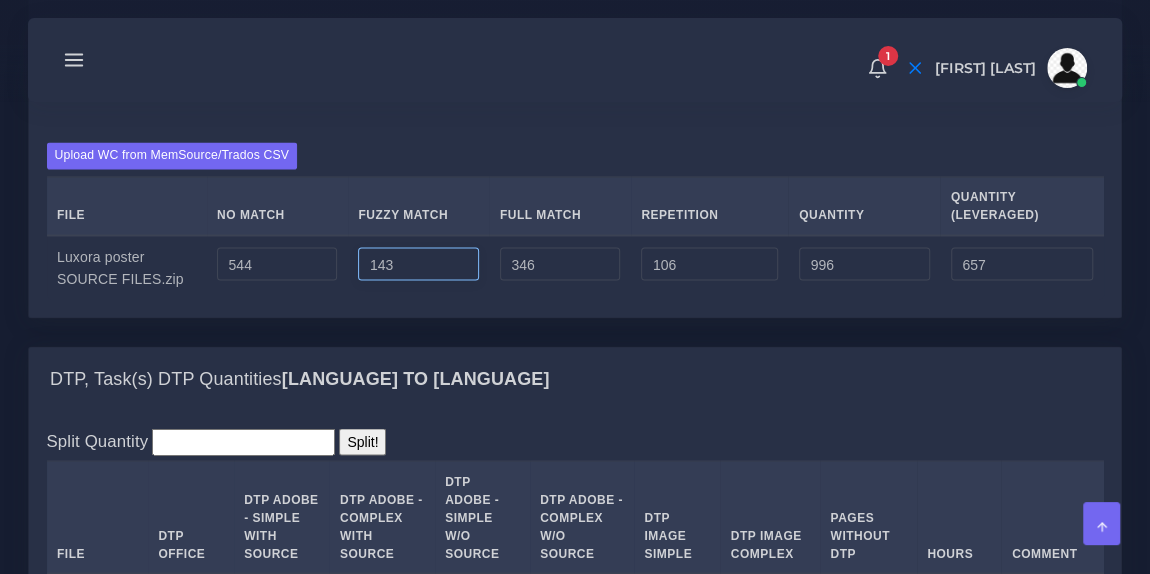 type on "143" 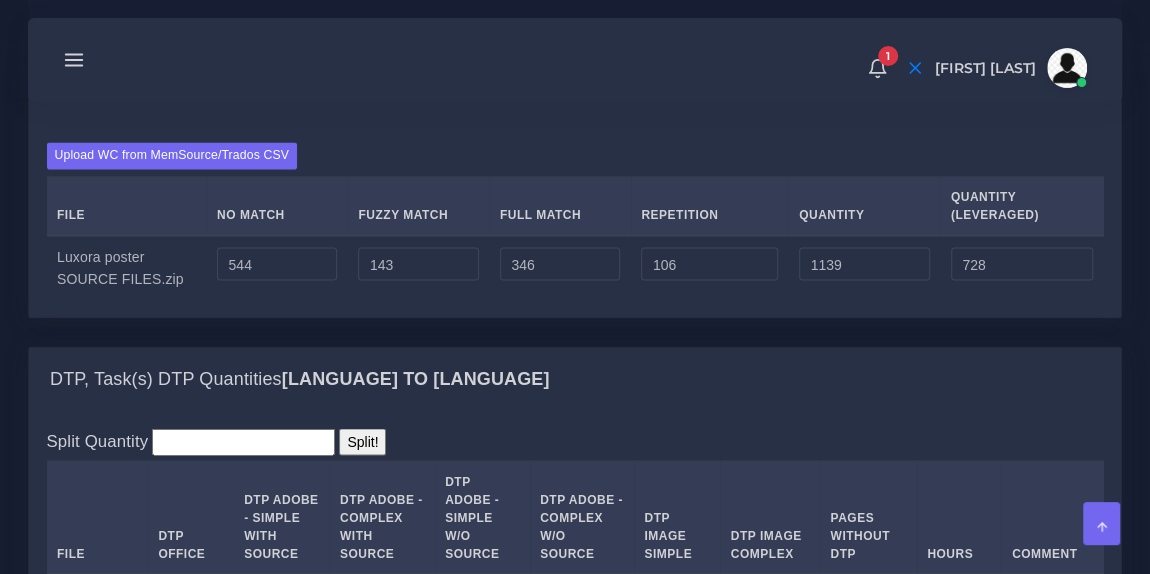 click on "Upload WC from MemSource/Trados CSV
File
No Match
Fuzzy Match
Full Match
Repetition
Quantity
Quantity (Leveraged)
544 143 346" at bounding box center (575, 220) 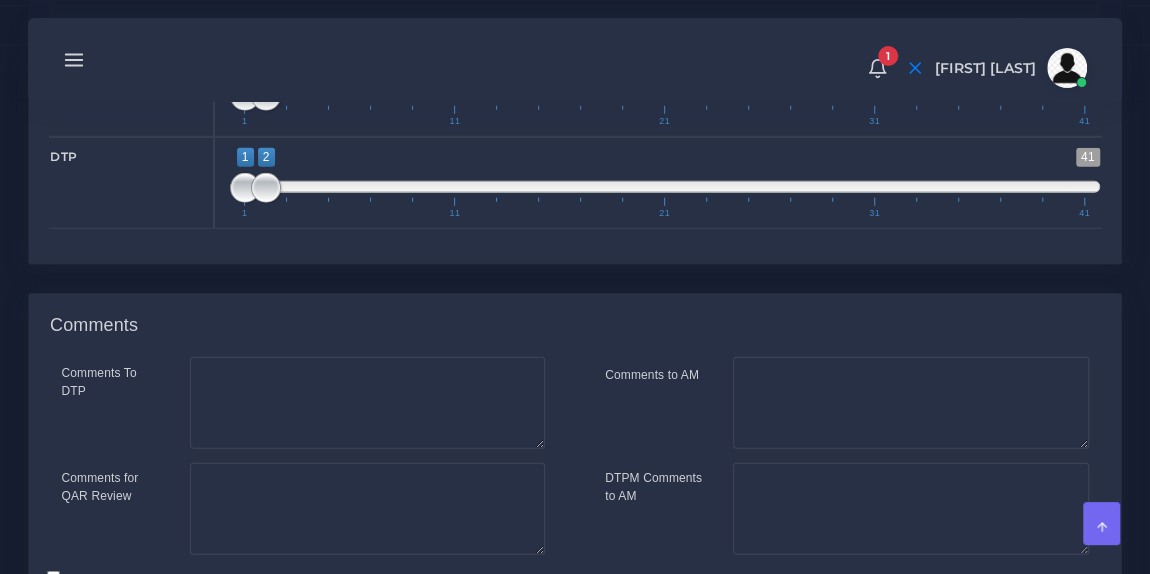 scroll, scrollTop: 2714, scrollLeft: 0, axis: vertical 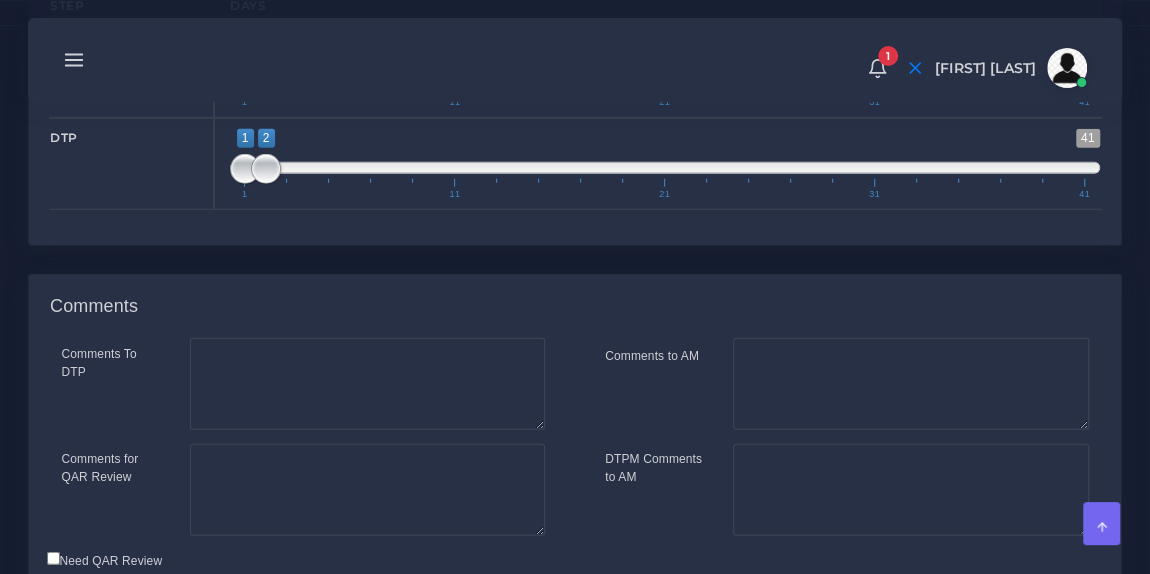 click on "Save and  Deliver Quote" at bounding box center (281, 609) 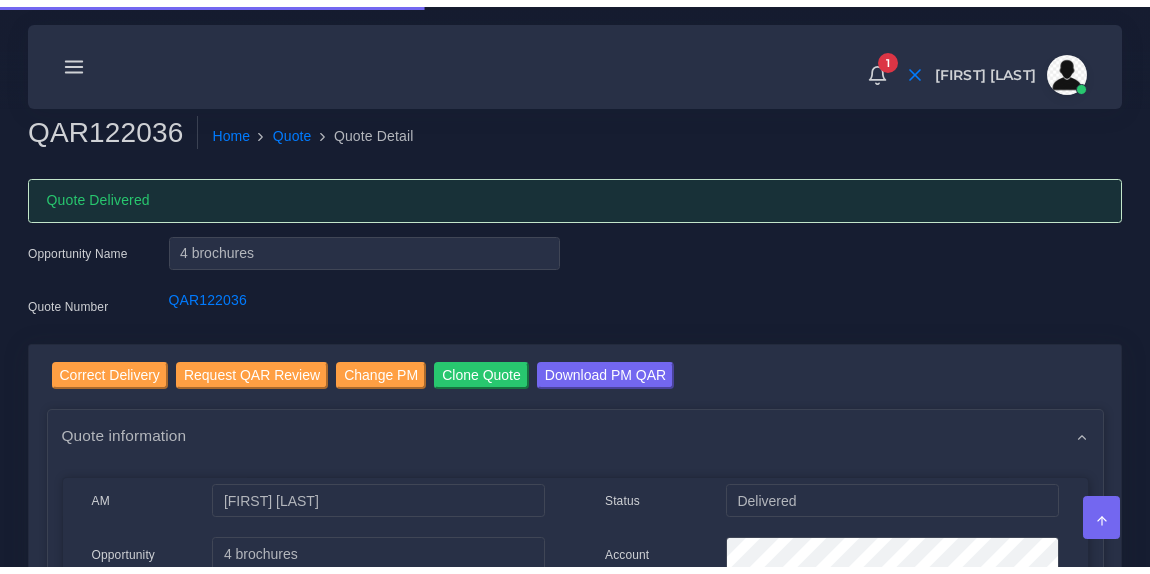 scroll, scrollTop: 0, scrollLeft: 0, axis: both 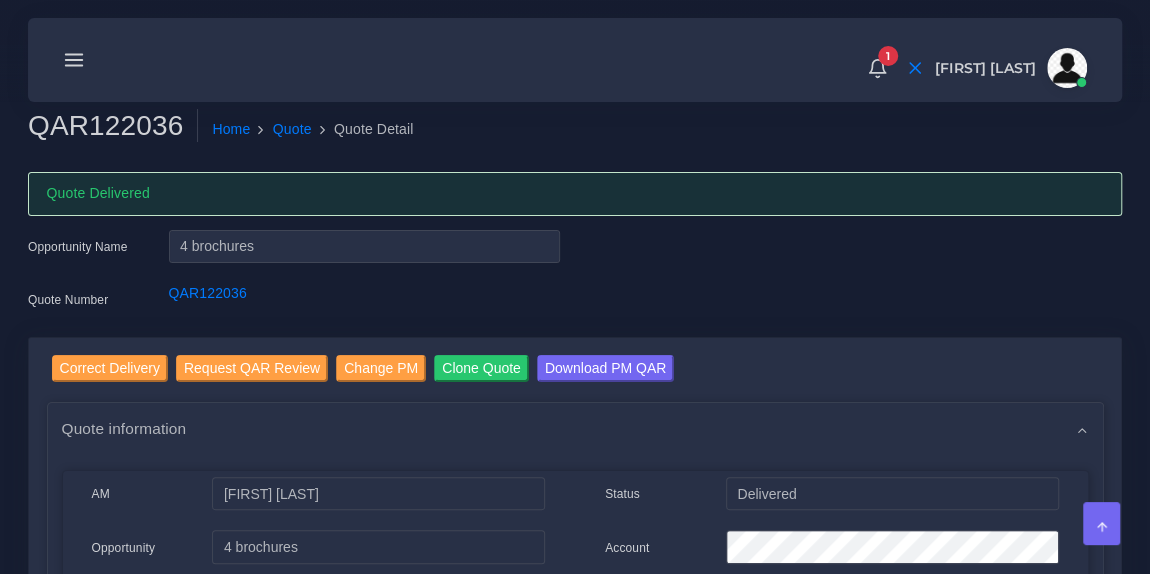 click at bounding box center [74, 60] 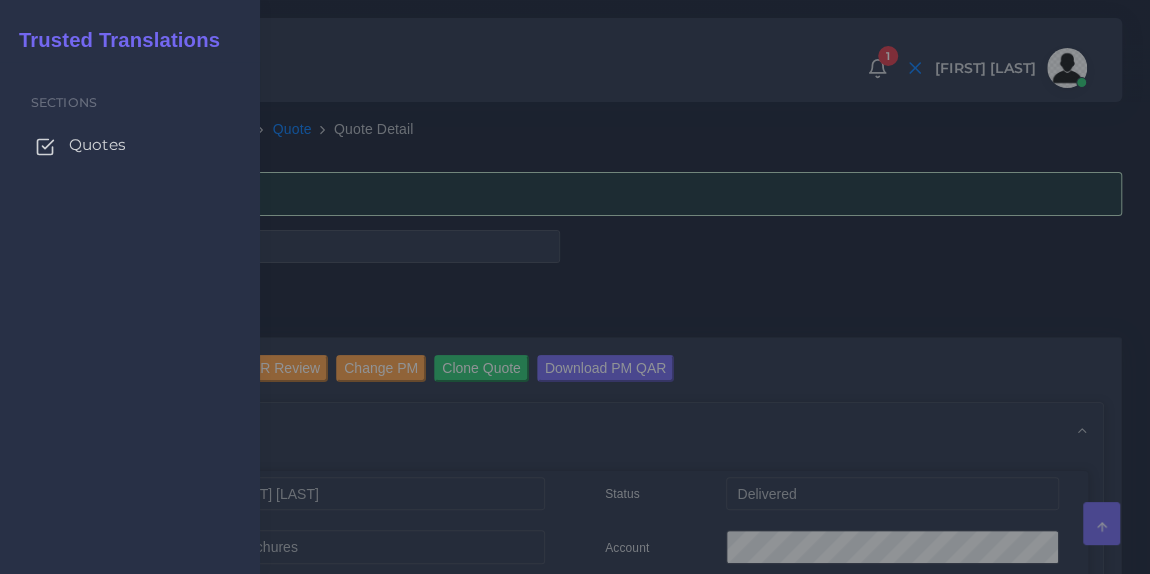 click on "Quotes" at bounding box center [97, 145] 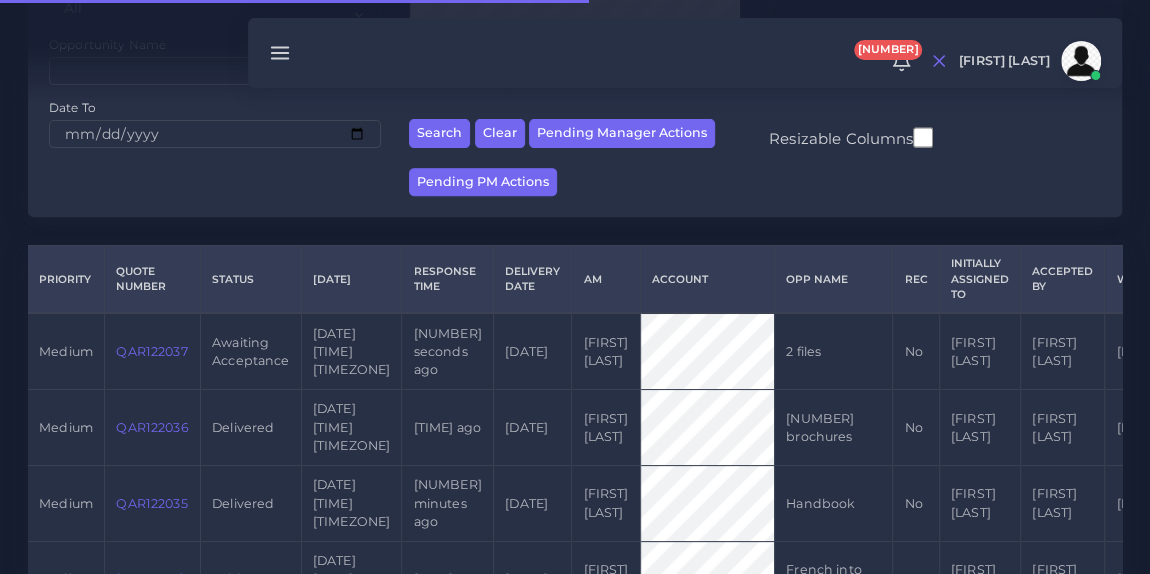 scroll, scrollTop: 354, scrollLeft: 0, axis: vertical 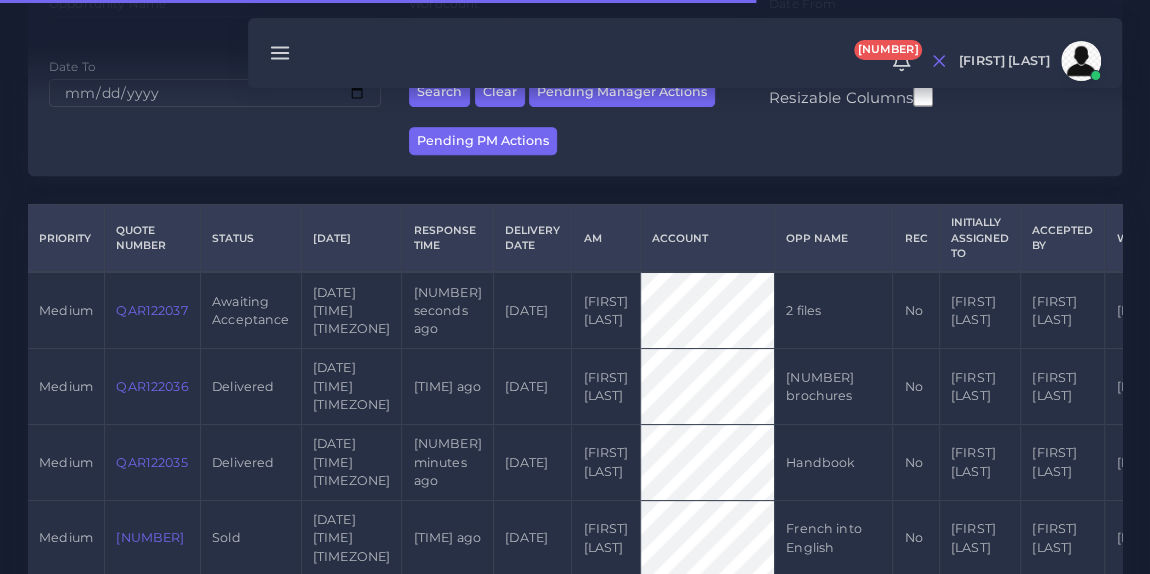 click on "QAR122037" at bounding box center [151, 310] 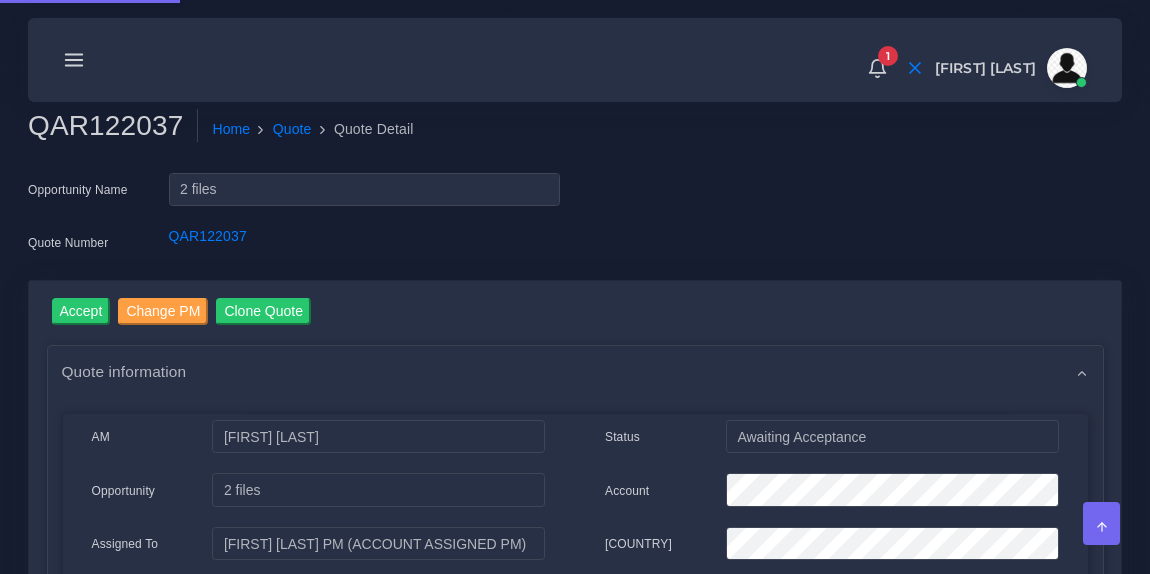scroll, scrollTop: 0, scrollLeft: 0, axis: both 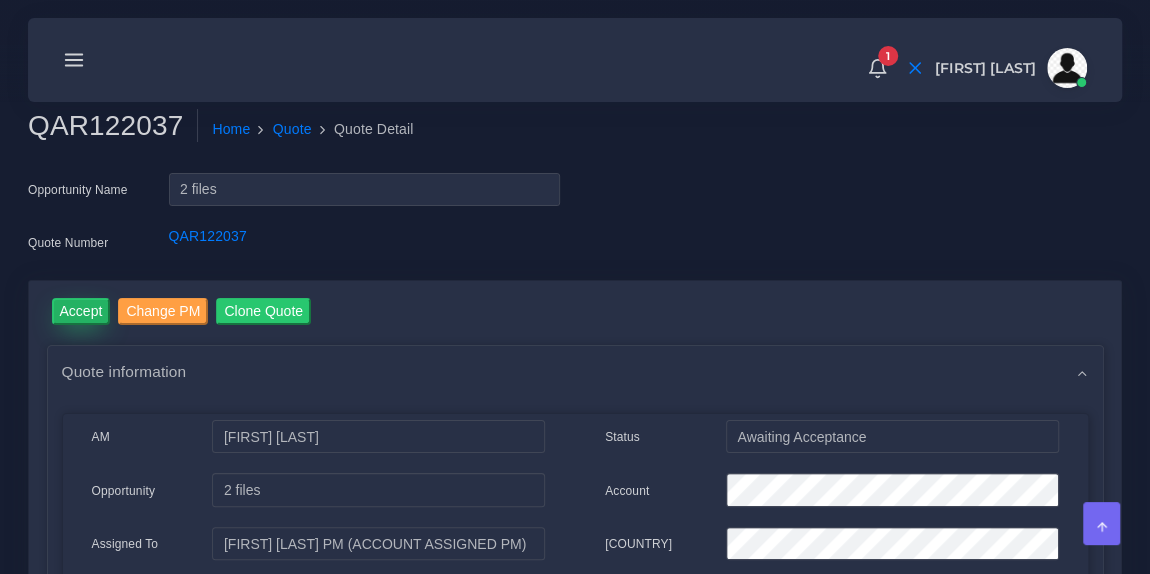 click on "Accept" at bounding box center (81, 311) 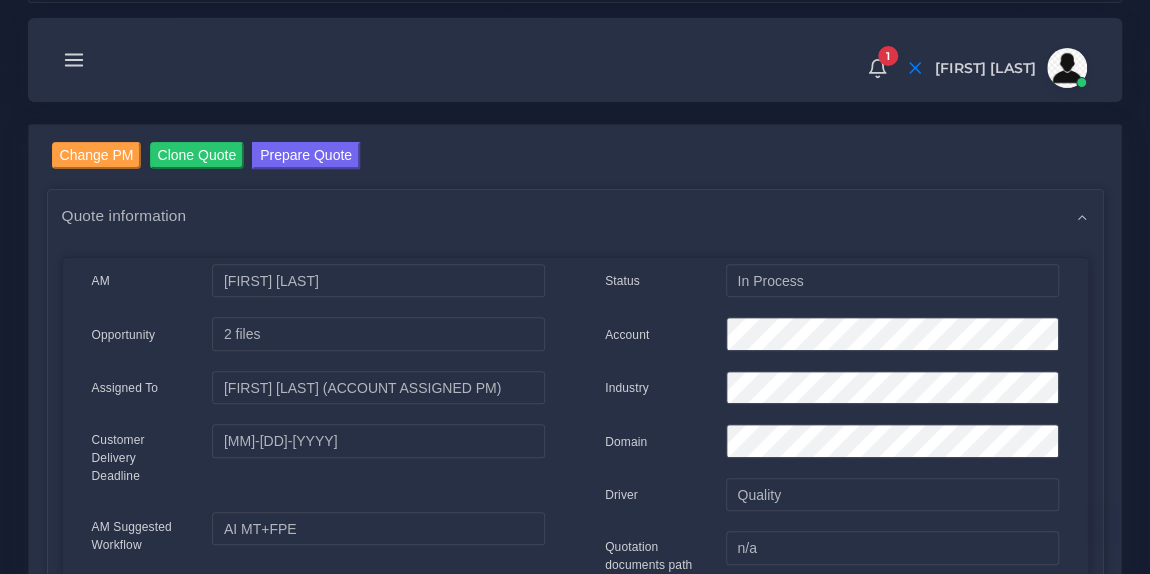 scroll, scrollTop: 214, scrollLeft: 0, axis: vertical 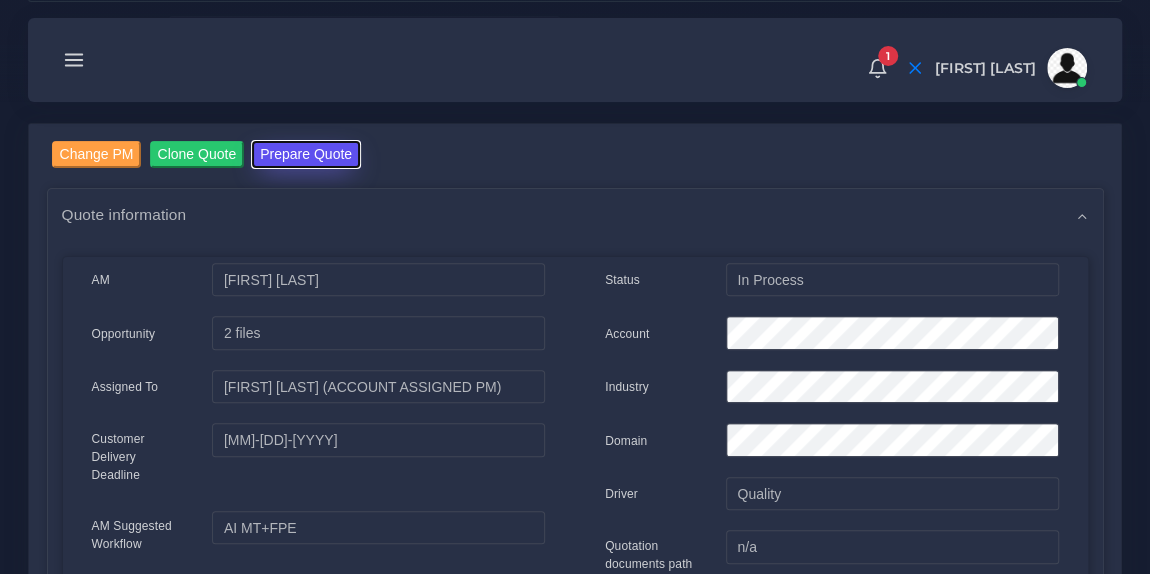 click on "Prepare Quote" at bounding box center [306, 154] 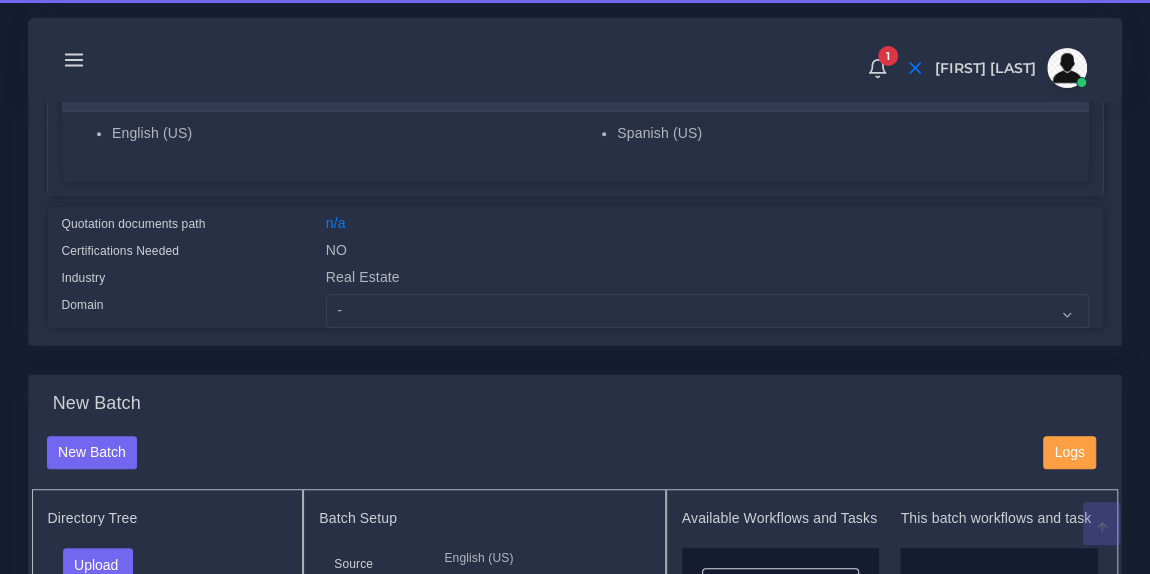 scroll, scrollTop: 453, scrollLeft: 0, axis: vertical 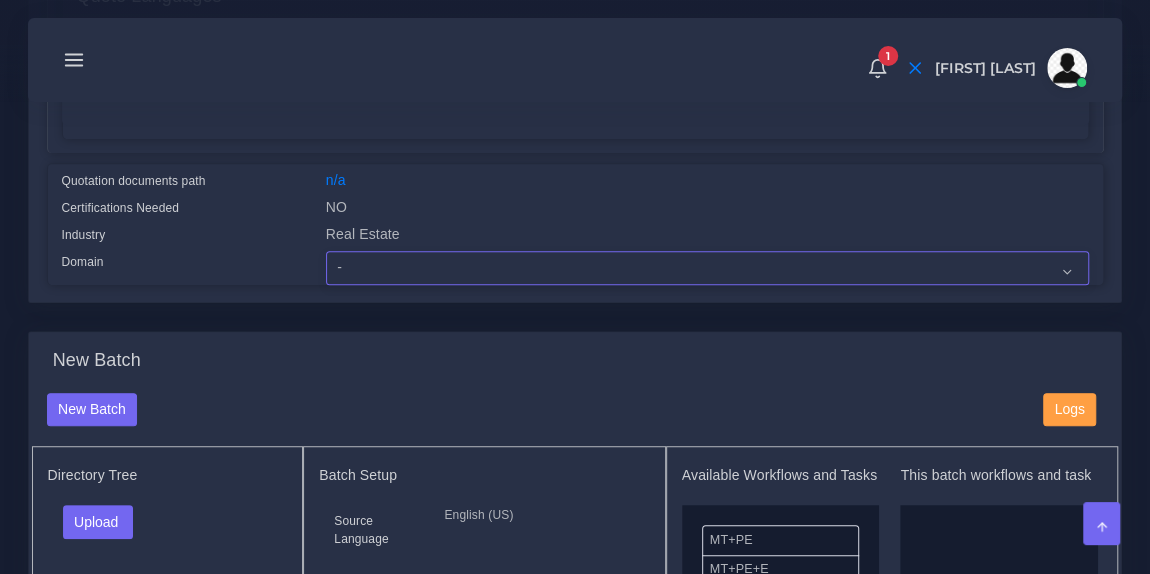 click on "-
Advertising and Media
Agriculture, Forestry and Fishing
Architecture, Building and Construction
Automotive
Chemicals
Computer Hardware
Computer Software
Consumer Electronics - Home appliances
Education
Energy, Water, Transportation and Utilities
Finance - Banking
Food Manufacturing and Services
Healthcare and Health Sciences
Hospitality, Leisure, Tourism and Arts
Human Resources - HR
Industrial Electronics
Industrial Manufacturing Insurance" at bounding box center [707, 268] 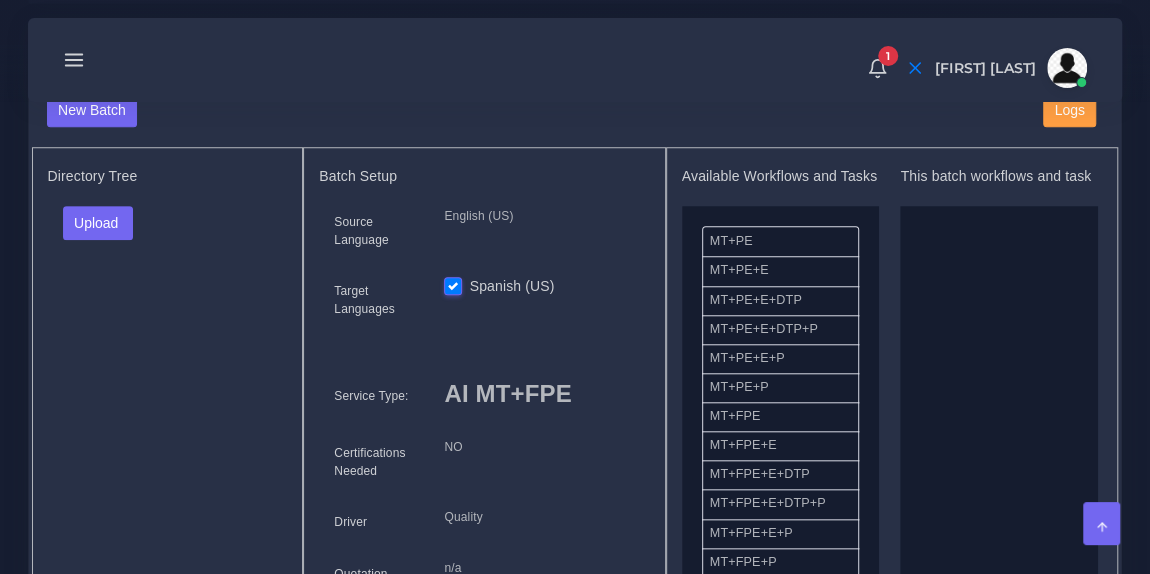 scroll, scrollTop: 779, scrollLeft: 0, axis: vertical 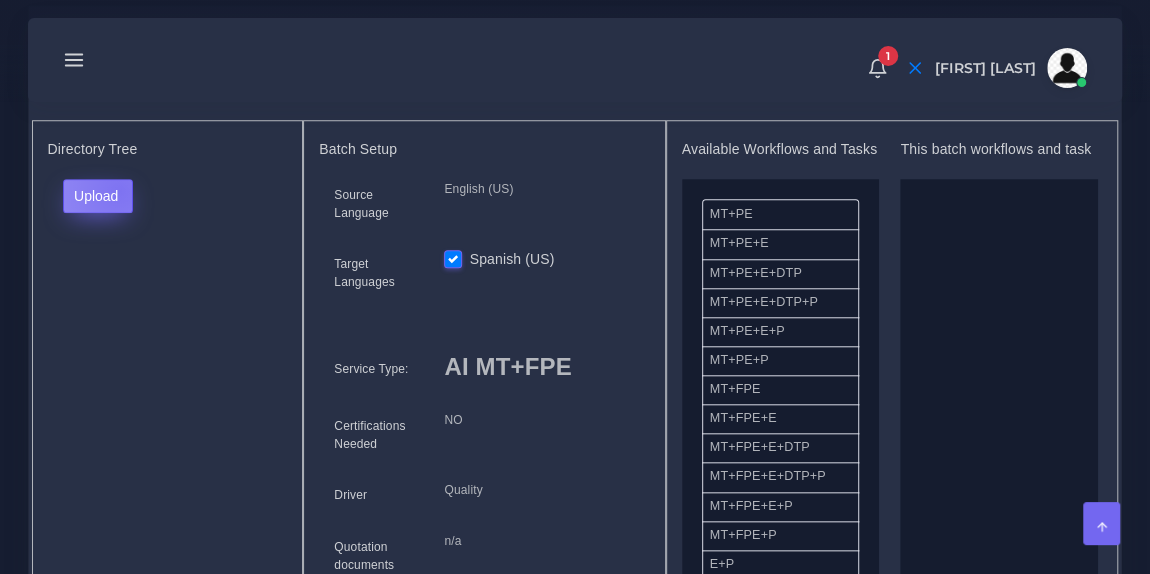 click on "Upload" at bounding box center [98, 196] 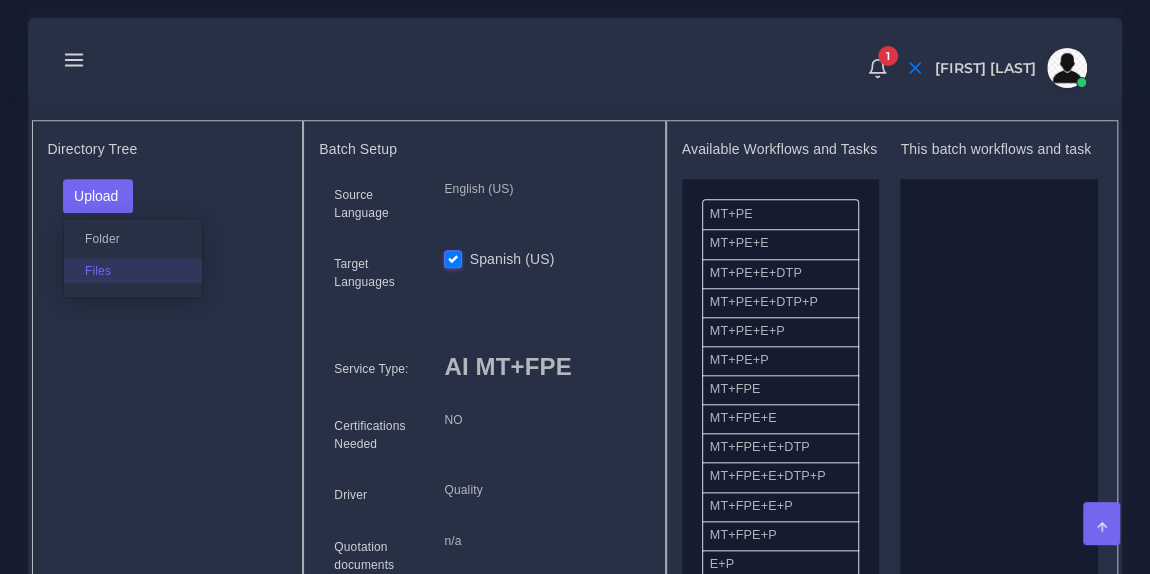 click on "Files" at bounding box center [133, 270] 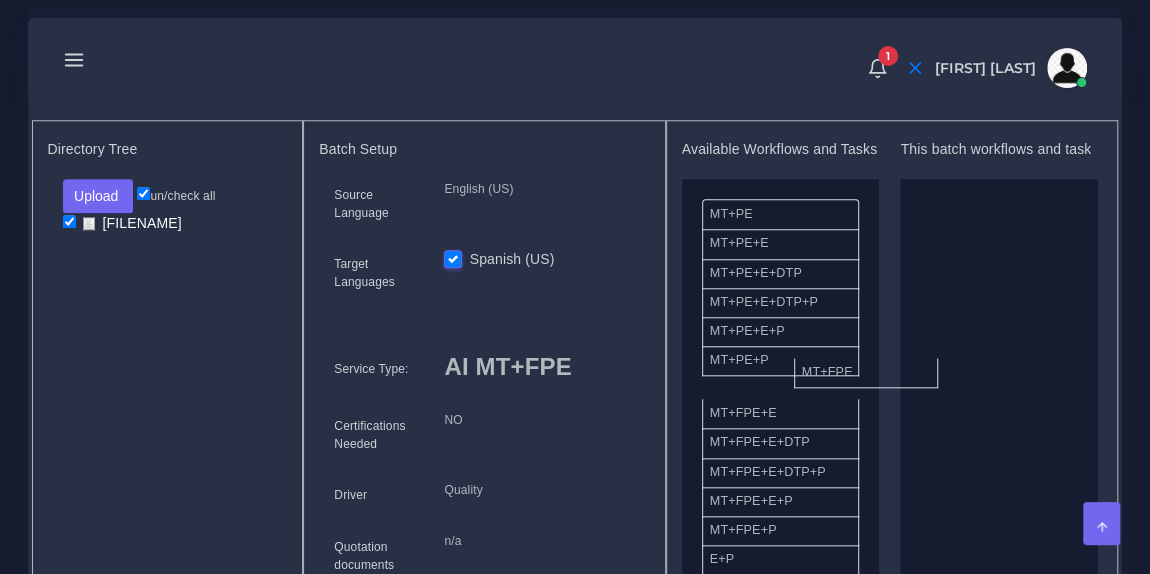 drag, startPoint x: 781, startPoint y: 401, endPoint x: 983, endPoint y: 295, distance: 228.12277 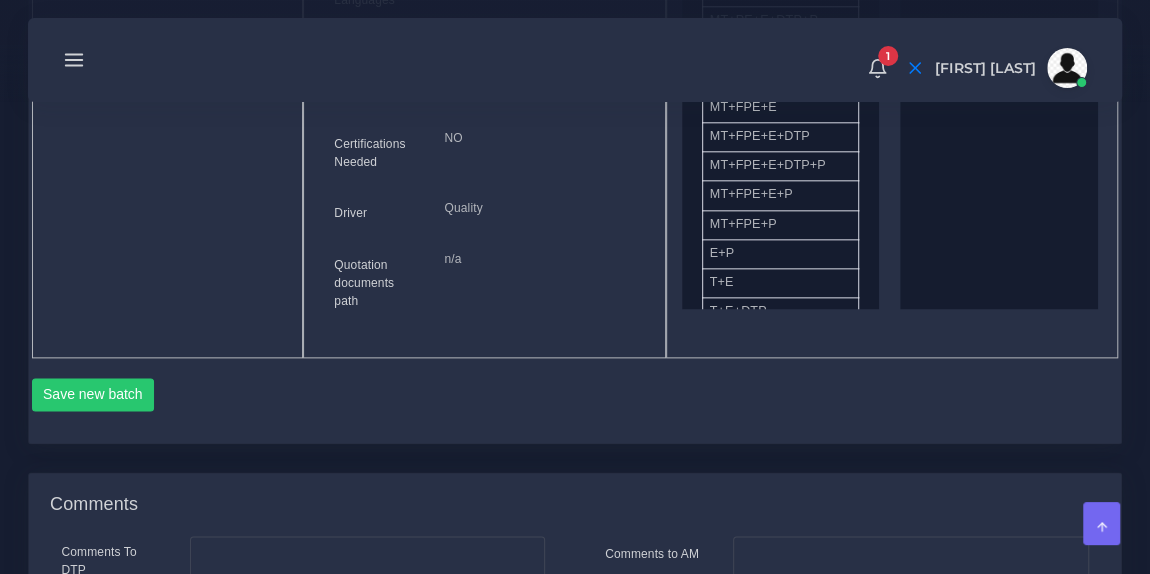 scroll, scrollTop: 1094, scrollLeft: 0, axis: vertical 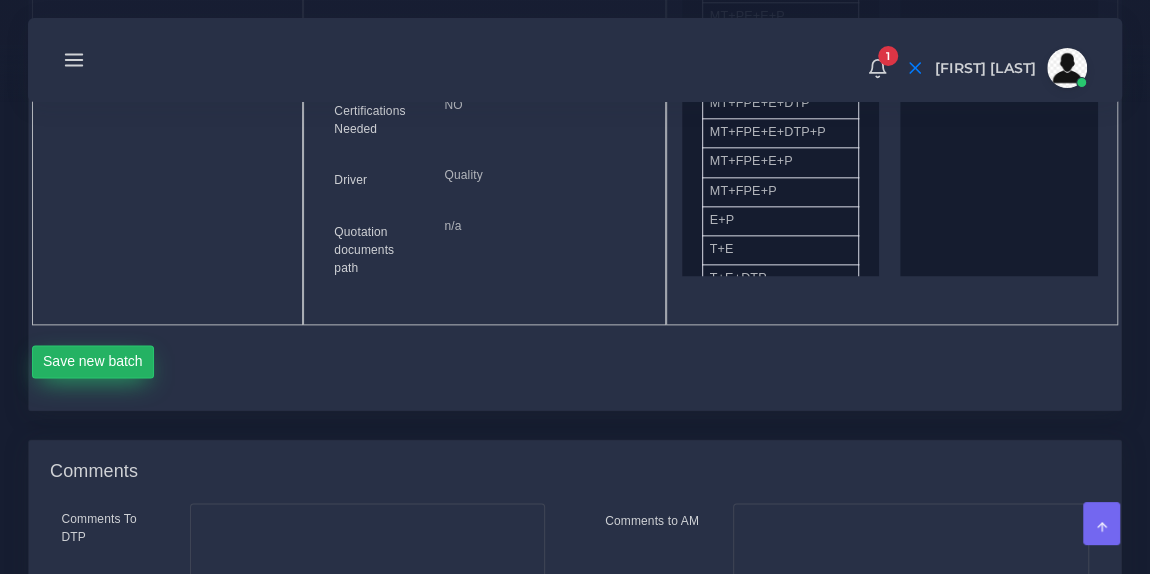 click on "Save new batch" at bounding box center (93, 362) 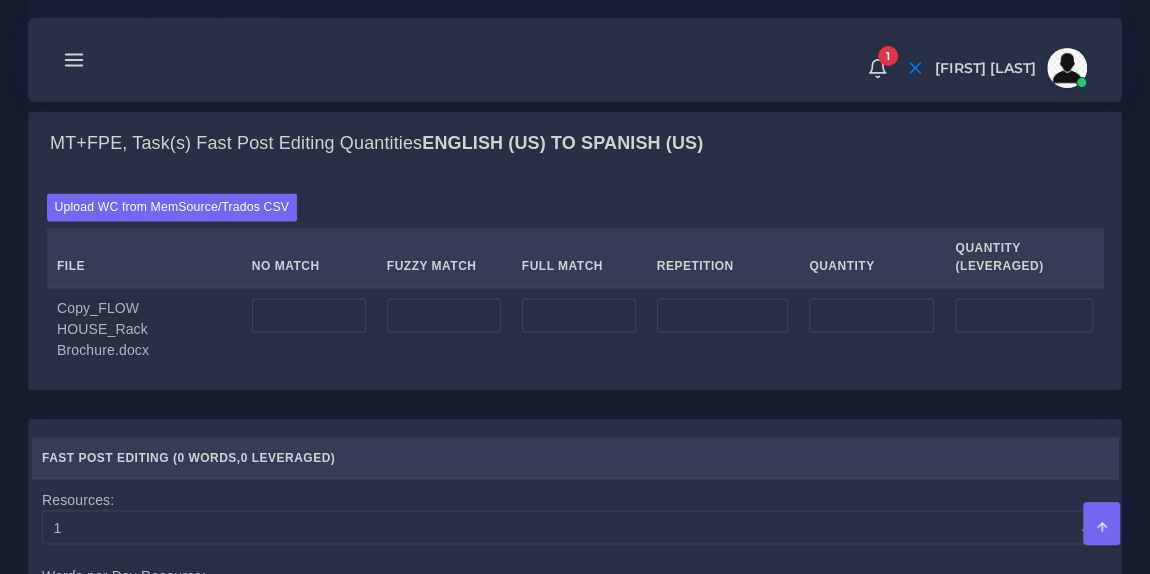 scroll, scrollTop: 1475, scrollLeft: 0, axis: vertical 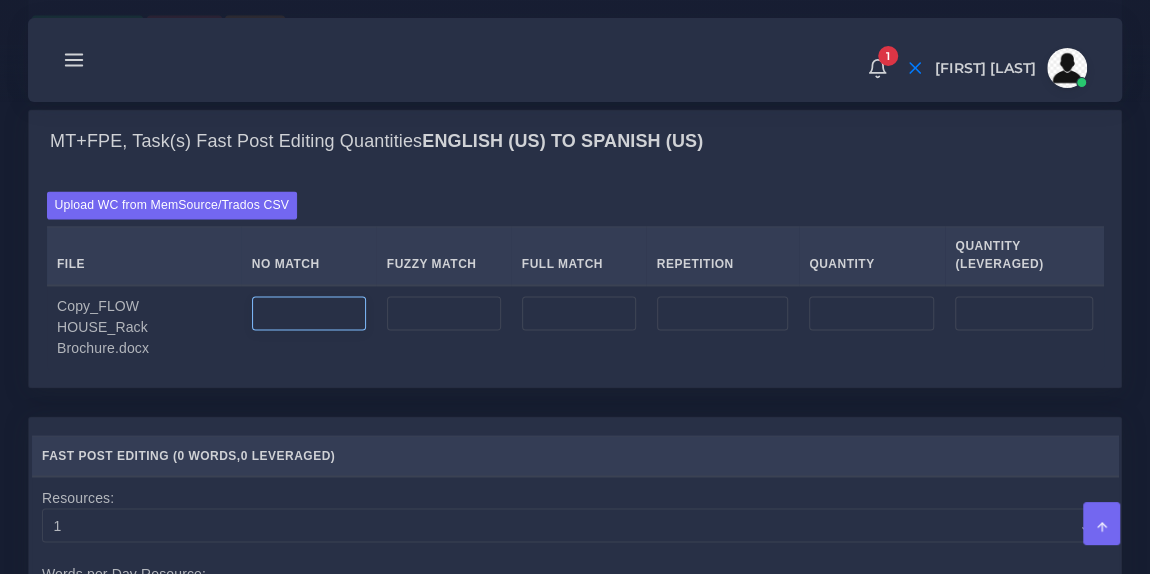 click at bounding box center [309, 313] 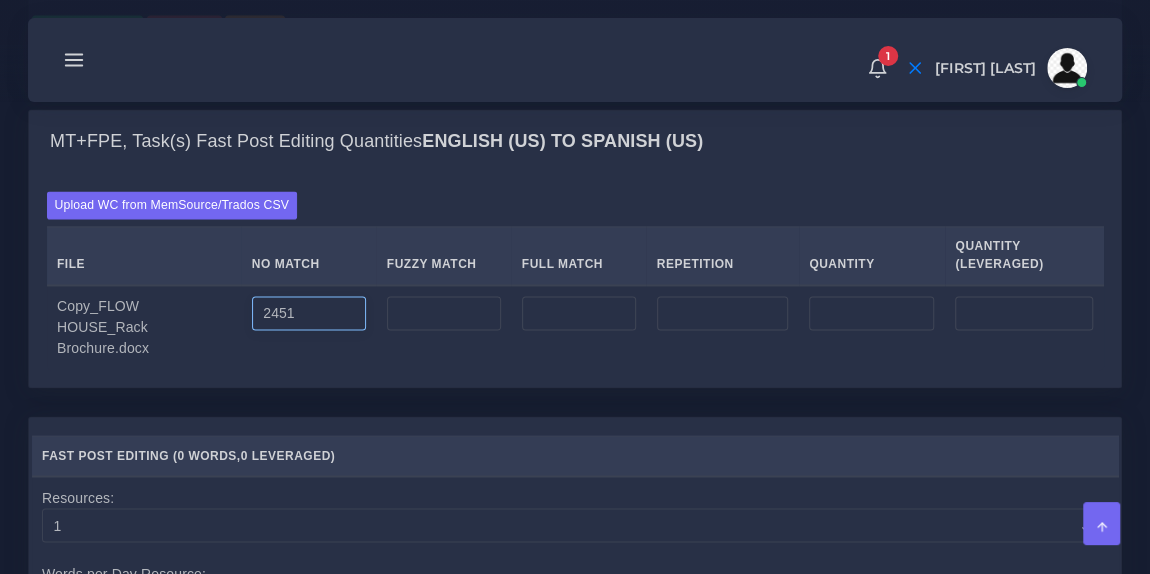 type on "2451" 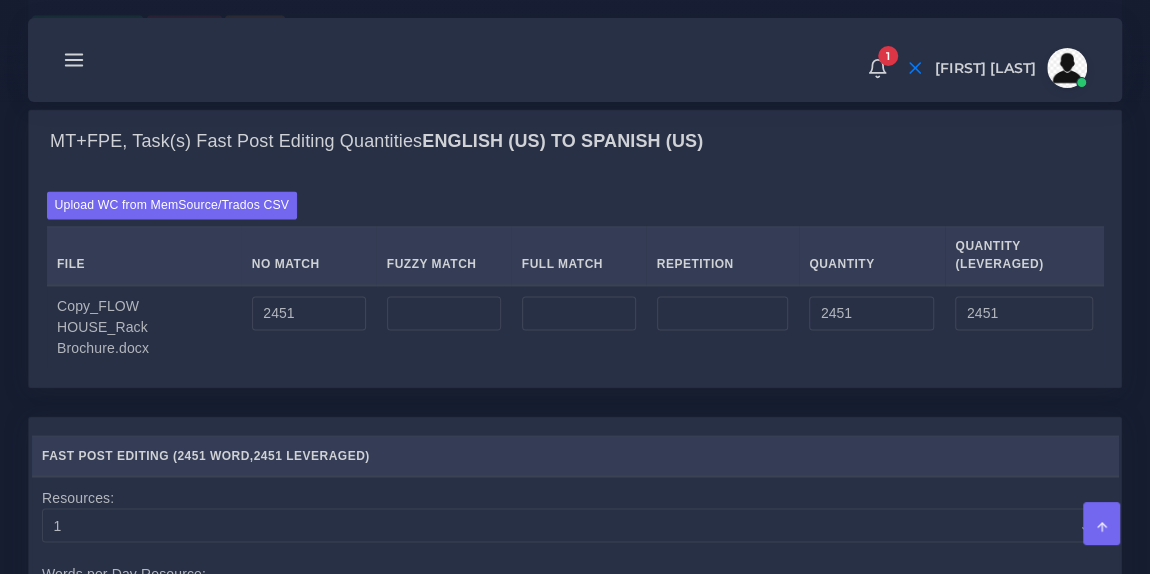 click on "Upload WC from MemSource/Trados CSV
File
No Match
Fuzzy Match
Full Match
Repetition
Quantity
Quantity (Leveraged)
2451 2451" at bounding box center (575, 280) 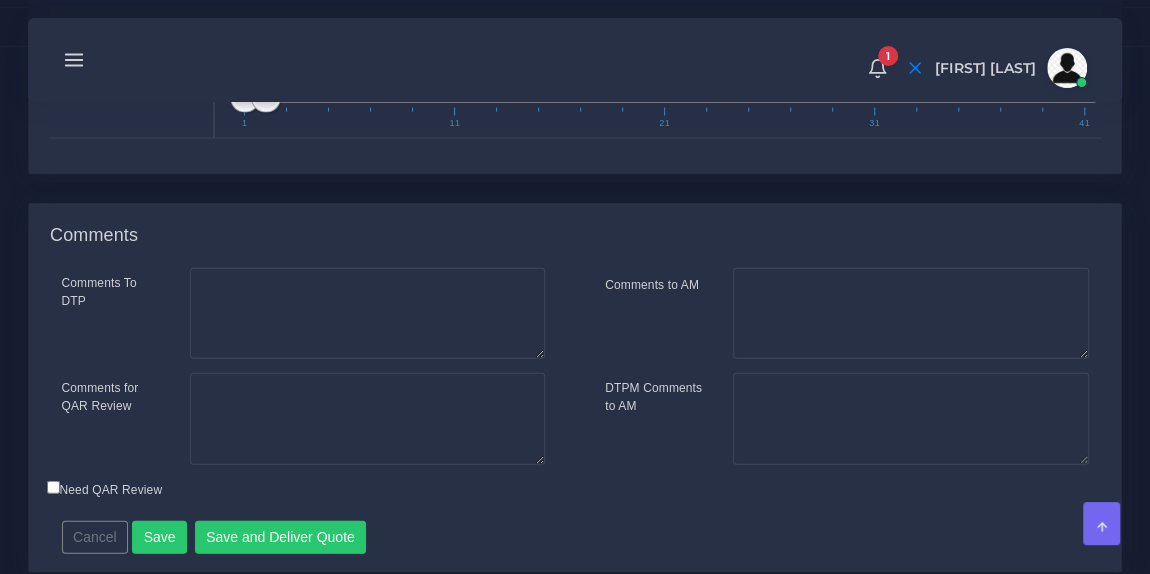 scroll, scrollTop: 2216, scrollLeft: 0, axis: vertical 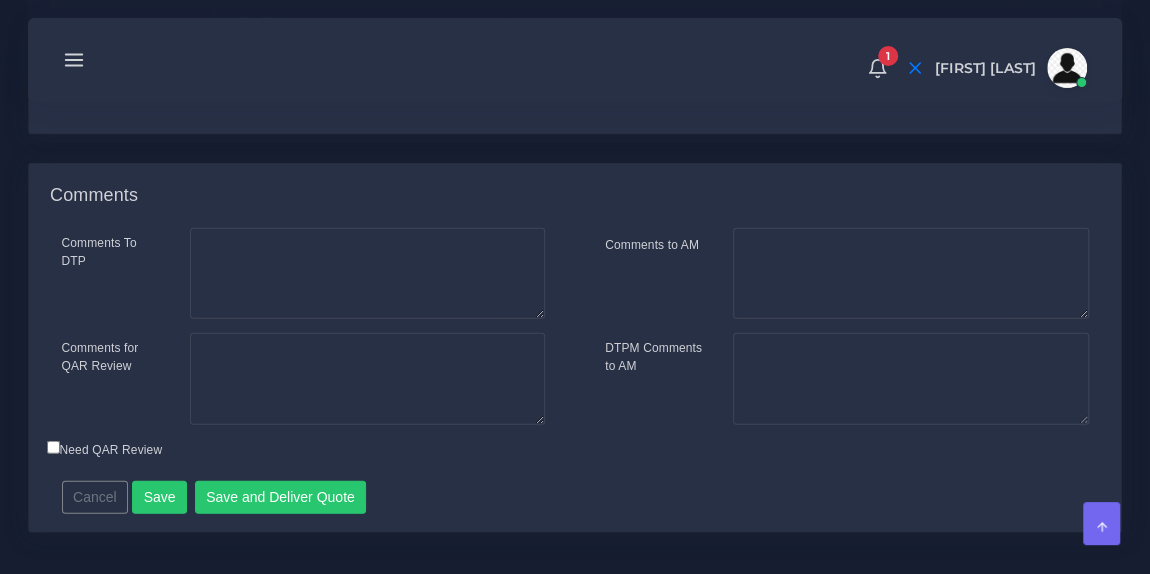 click on "Comments To DTP
Comments for QAR Review
Cancel" at bounding box center [575, 380] 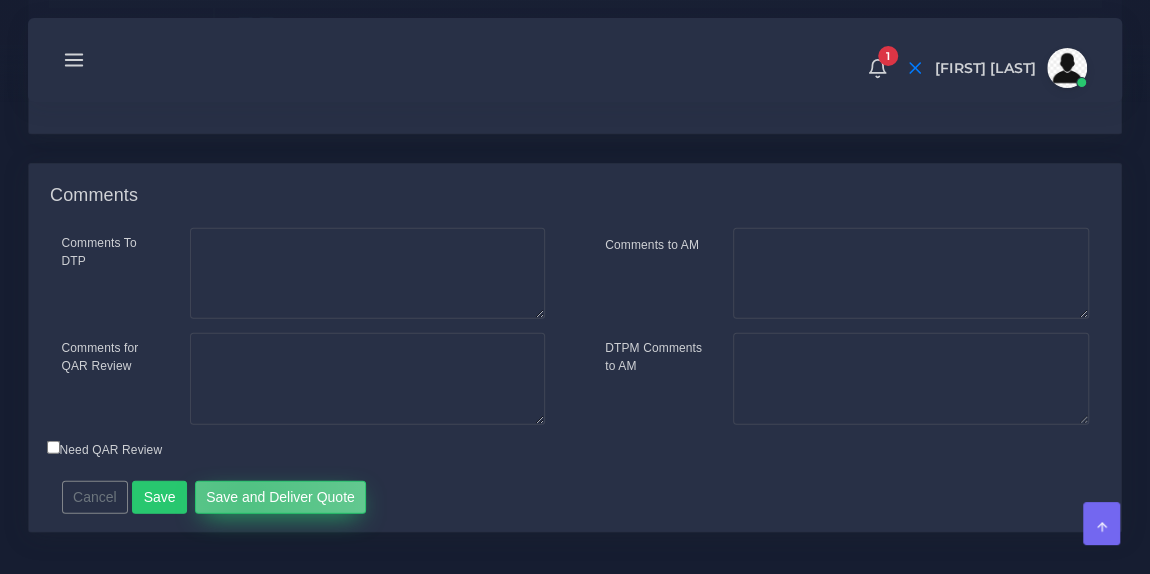 click on "Save and  Deliver Quote" at bounding box center (281, 498) 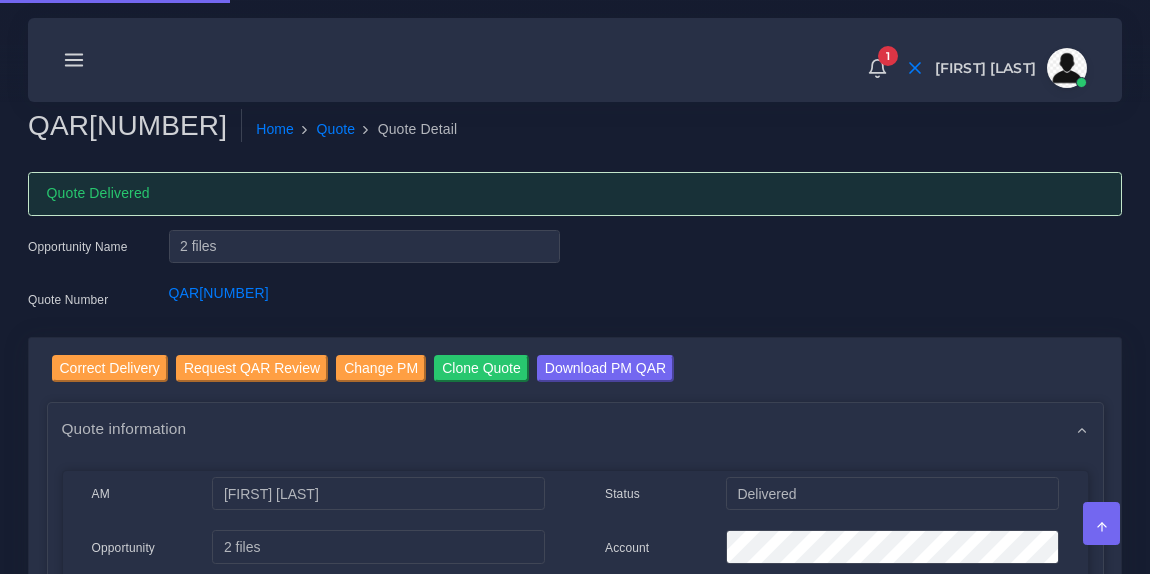 scroll, scrollTop: 0, scrollLeft: 0, axis: both 